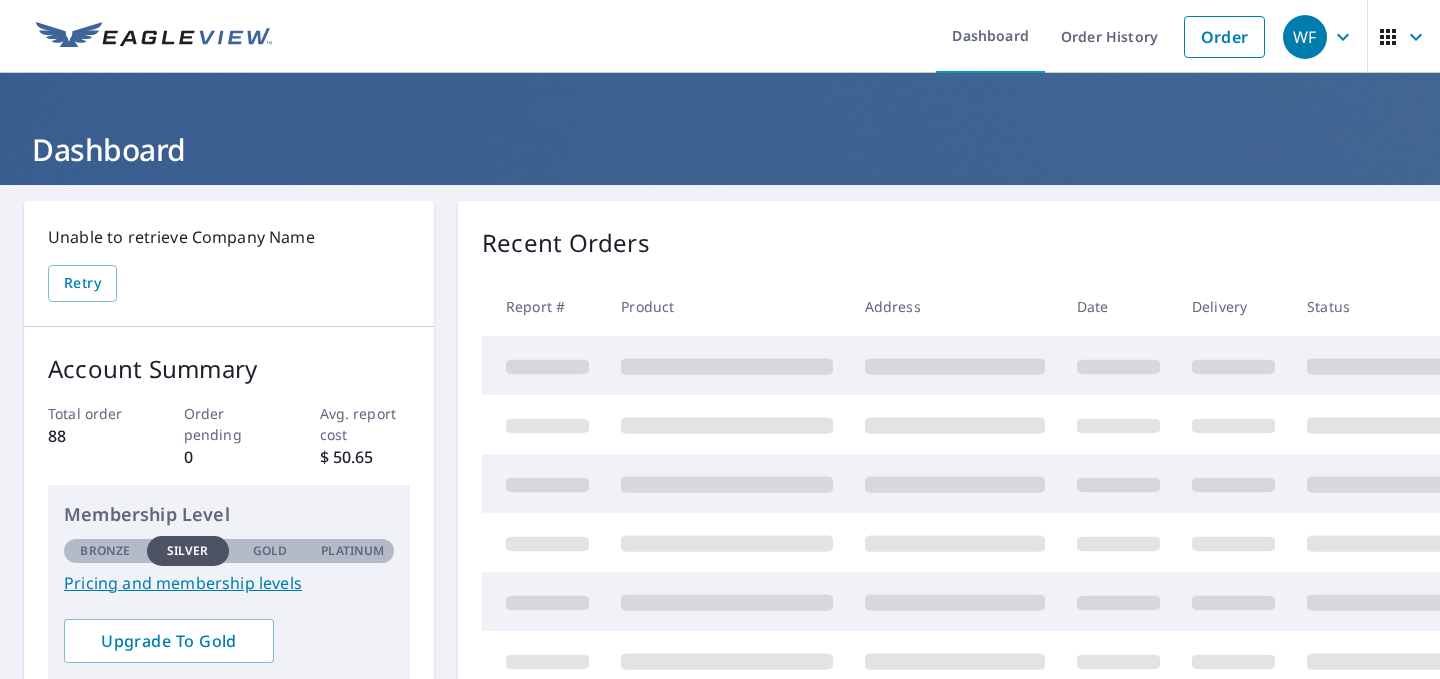 scroll, scrollTop: 0, scrollLeft: 0, axis: both 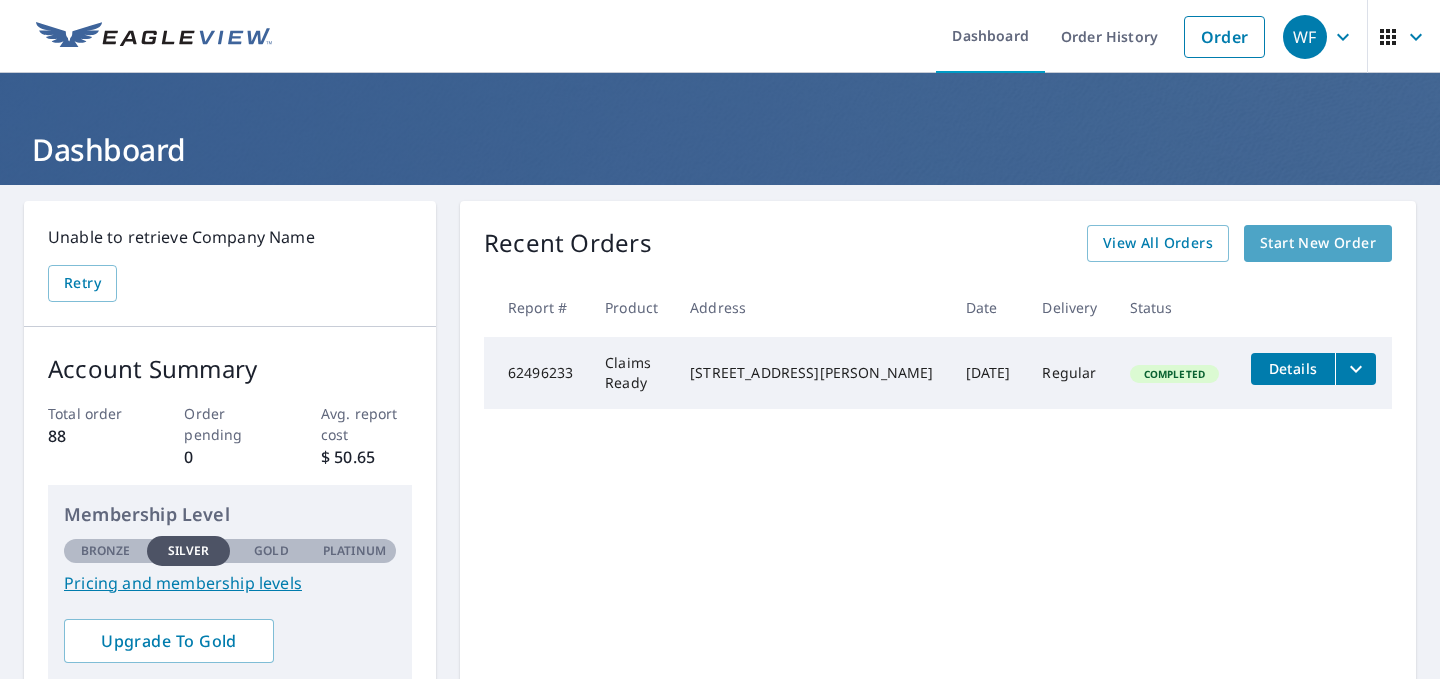 click on "Start New Order" at bounding box center (1318, 243) 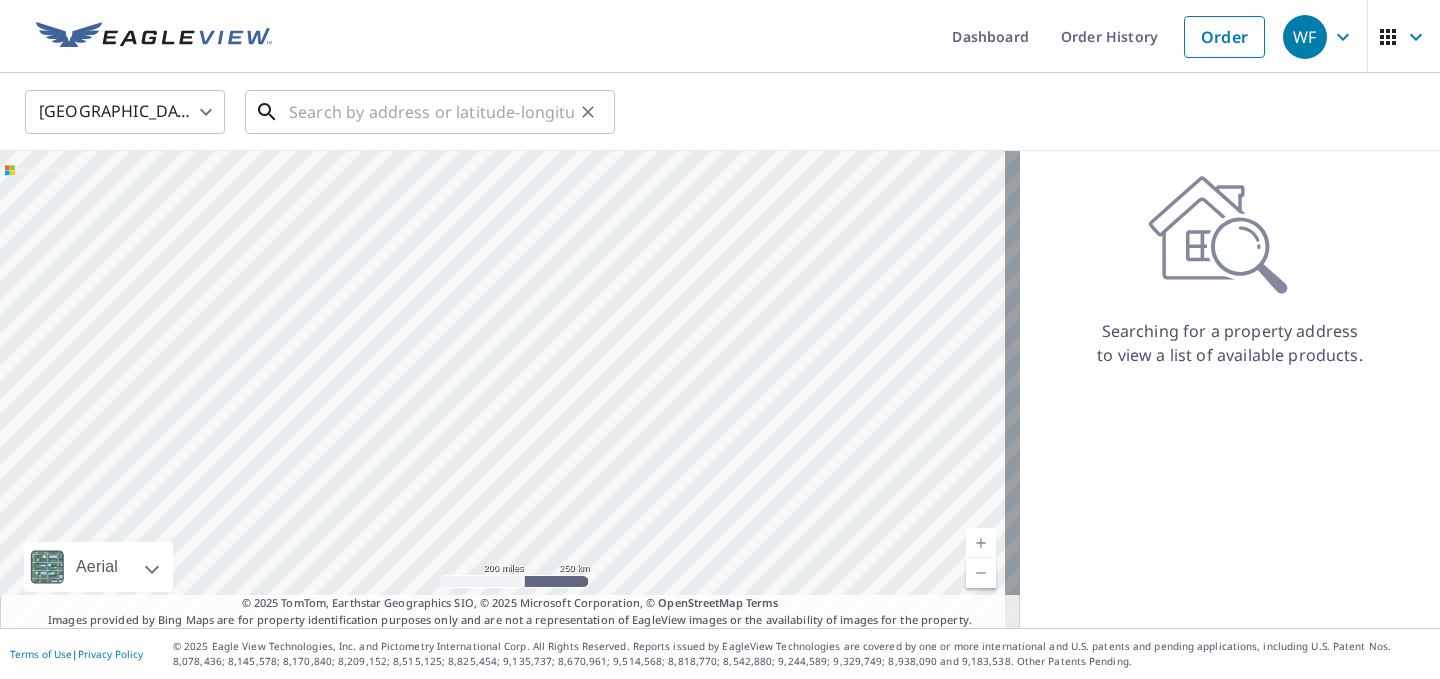 click at bounding box center [431, 112] 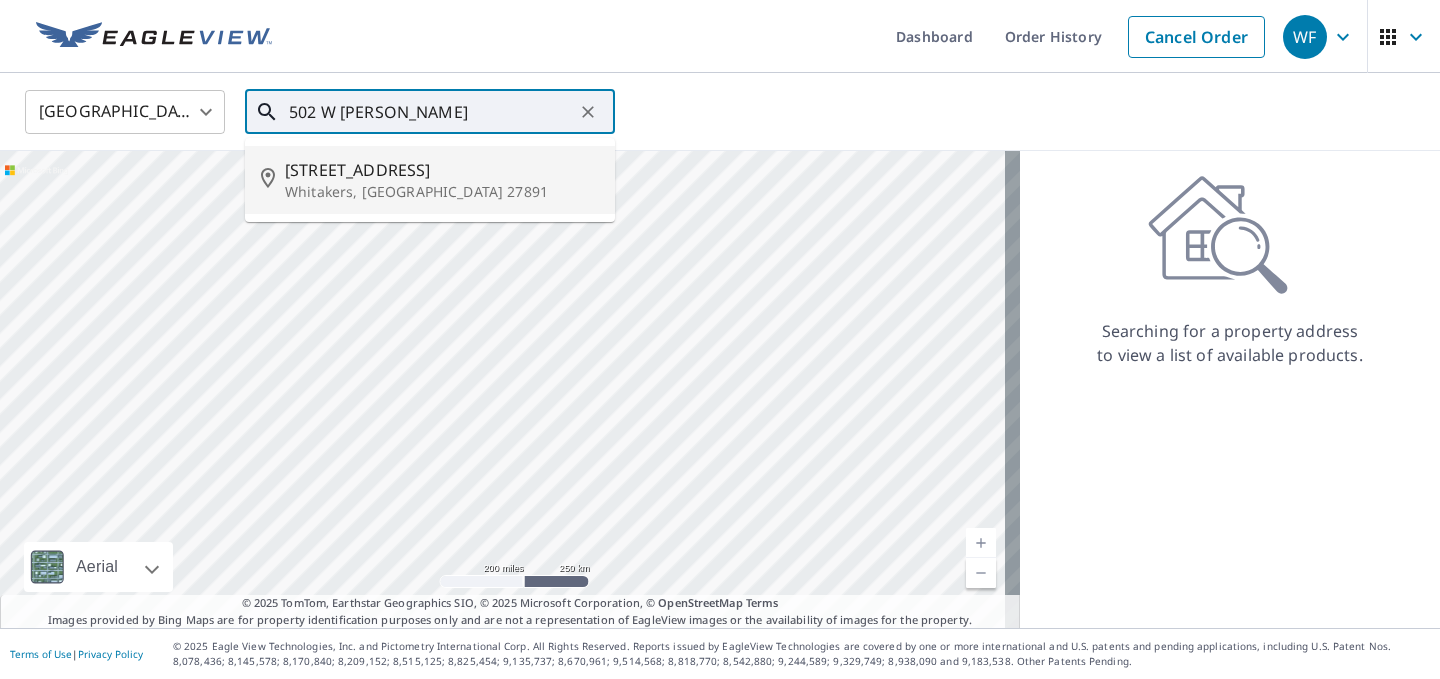 click on "[STREET_ADDRESS]" at bounding box center (442, 170) 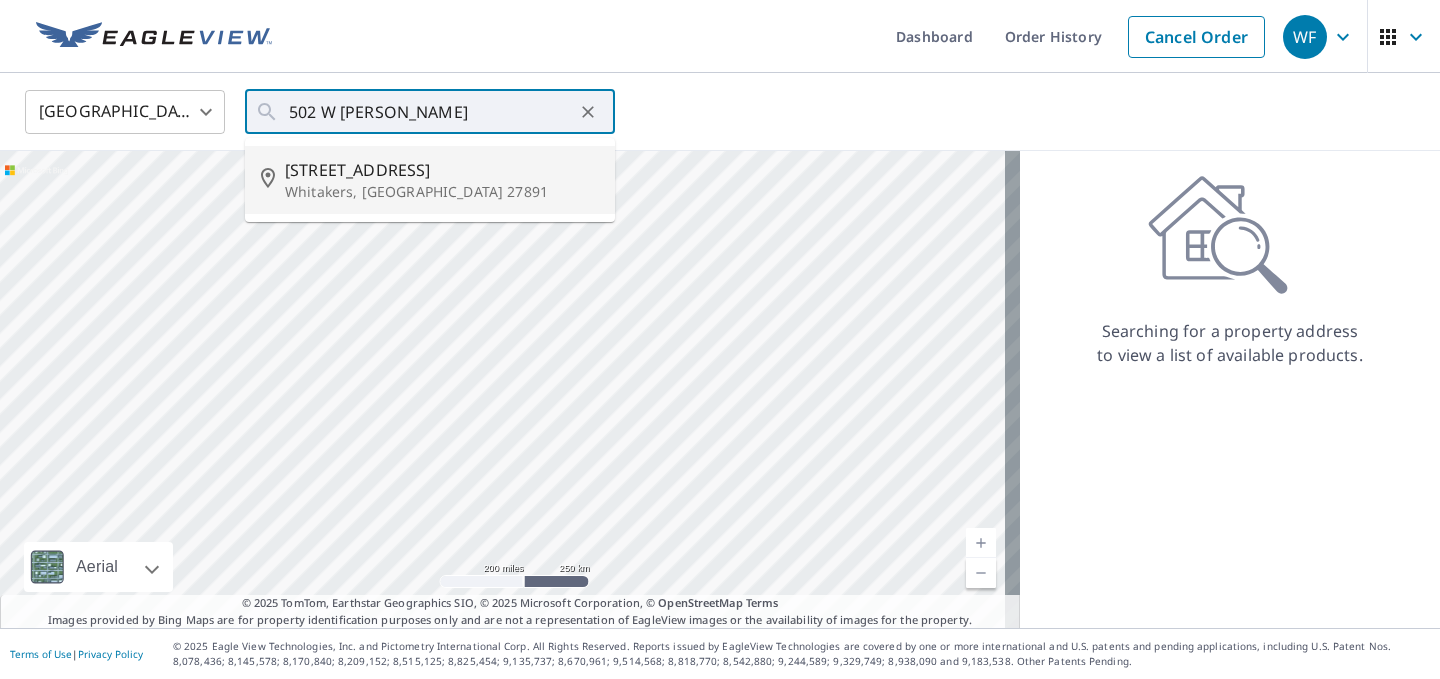type on "[STREET_ADDRESS]" 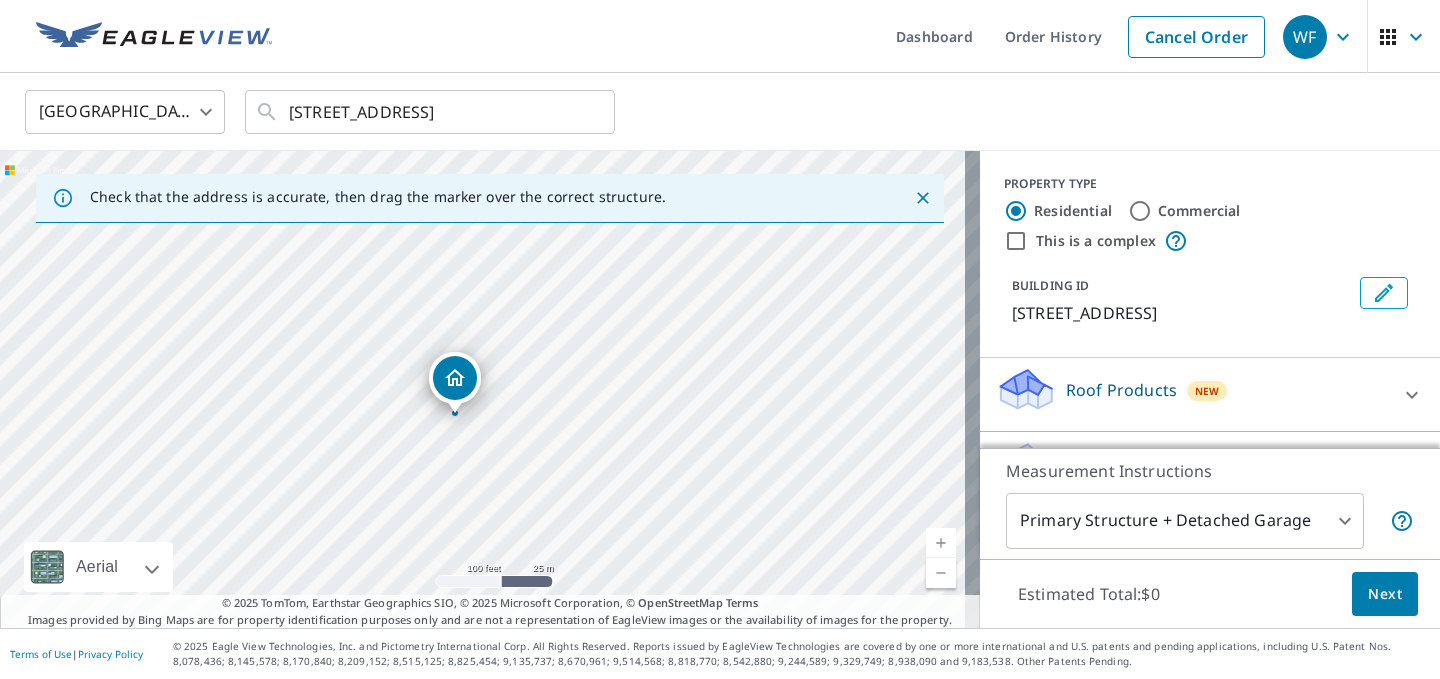 drag, startPoint x: 521, startPoint y: 297, endPoint x: 515, endPoint y: 336, distance: 39.45884 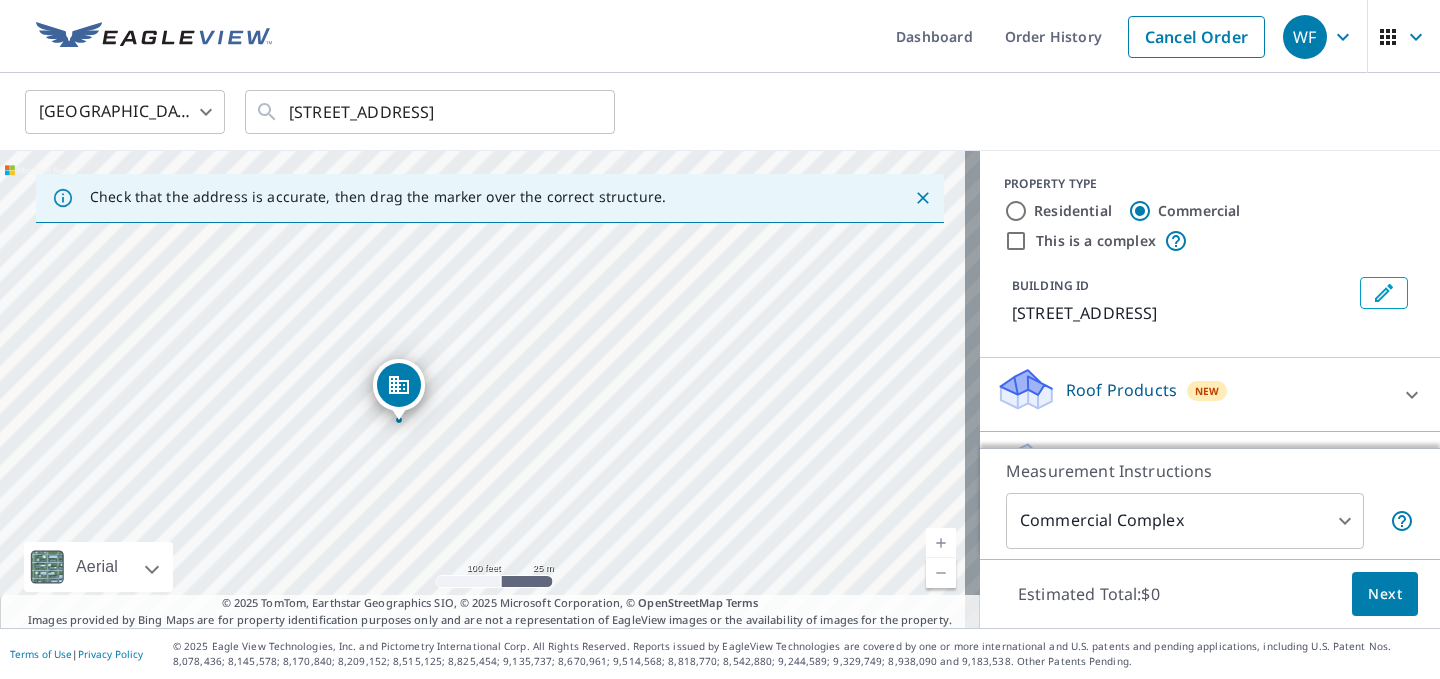 drag, startPoint x: 486, startPoint y: 356, endPoint x: 402, endPoint y: 390, distance: 90.62009 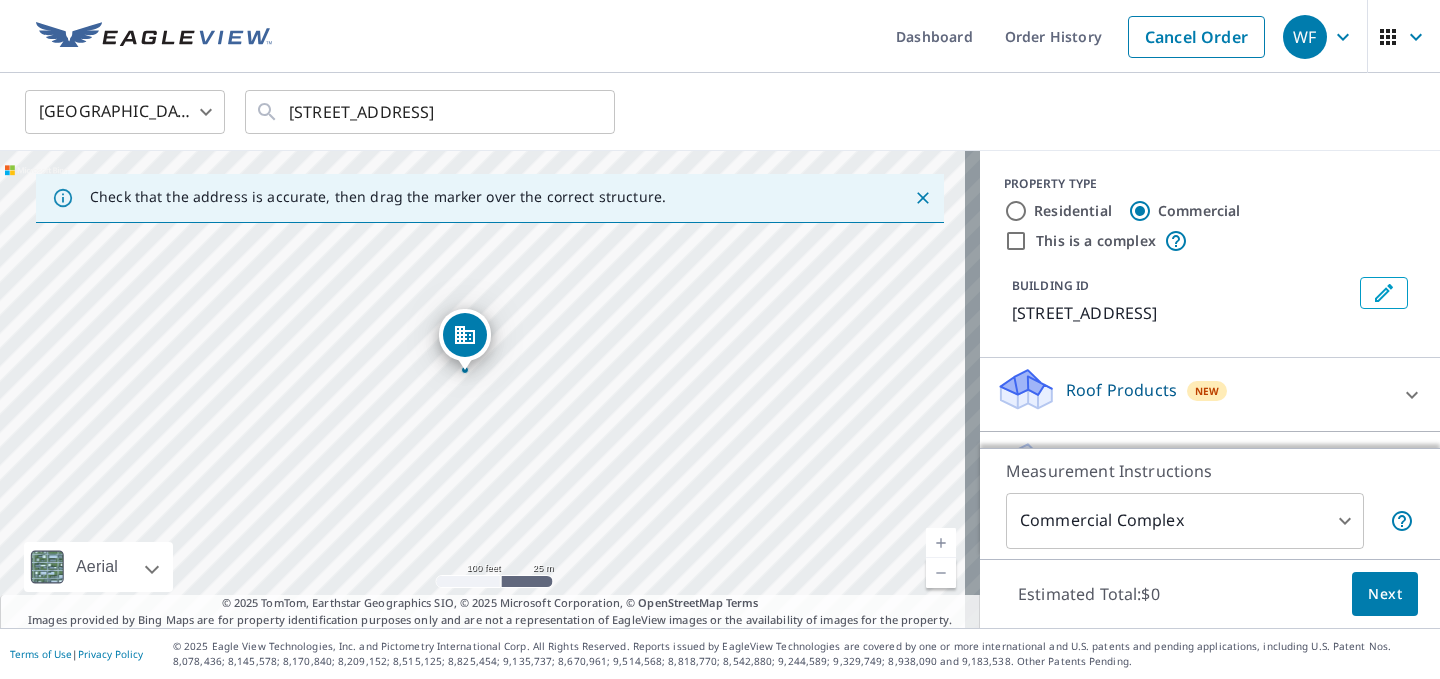 drag, startPoint x: 487, startPoint y: 358, endPoint x: 469, endPoint y: 342, distance: 24.083189 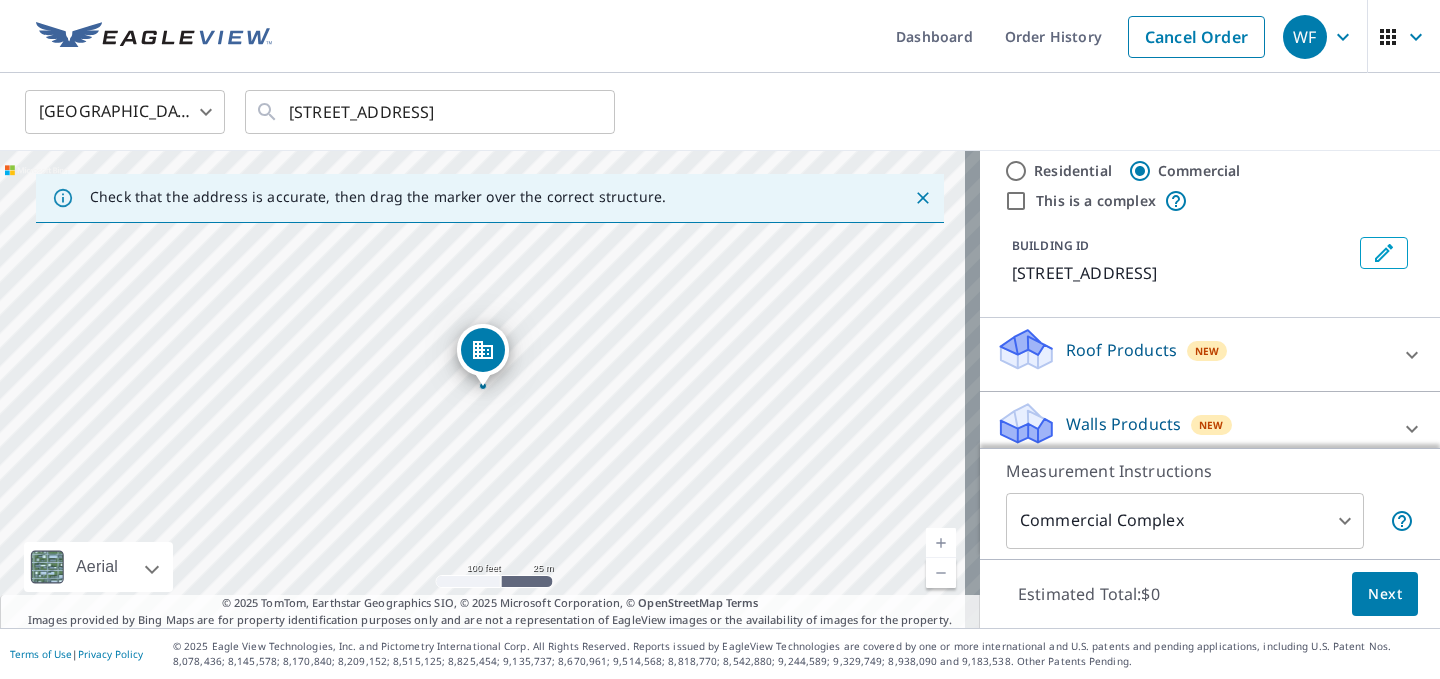 scroll, scrollTop: 58, scrollLeft: 0, axis: vertical 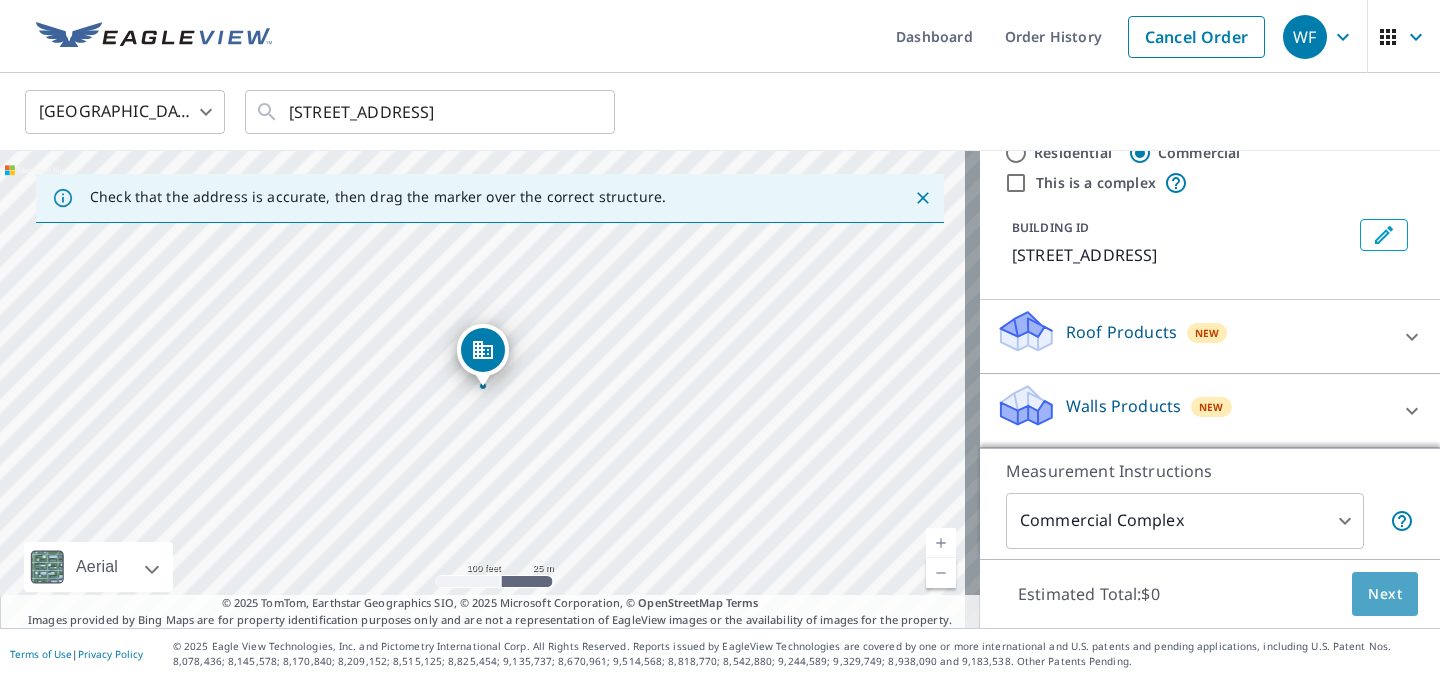 click on "Next" at bounding box center (1385, 594) 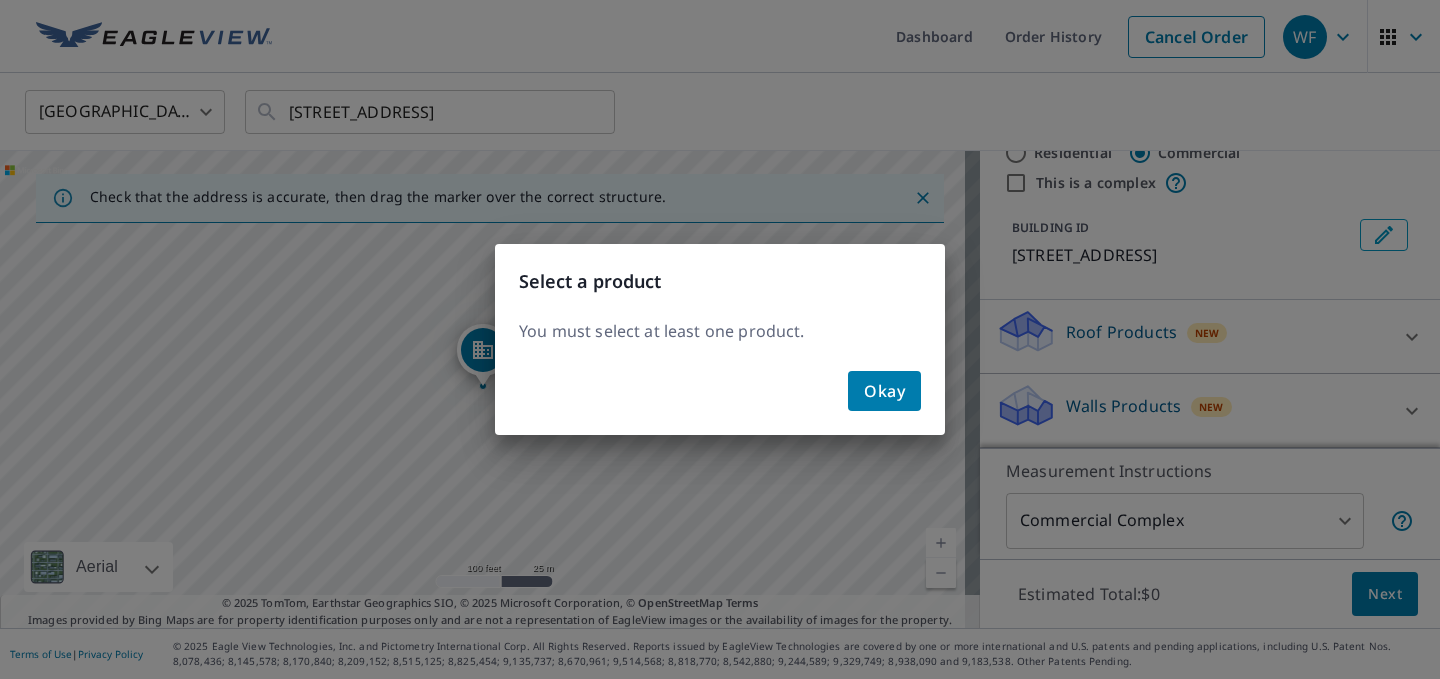 click on "Okay" at bounding box center [884, 391] 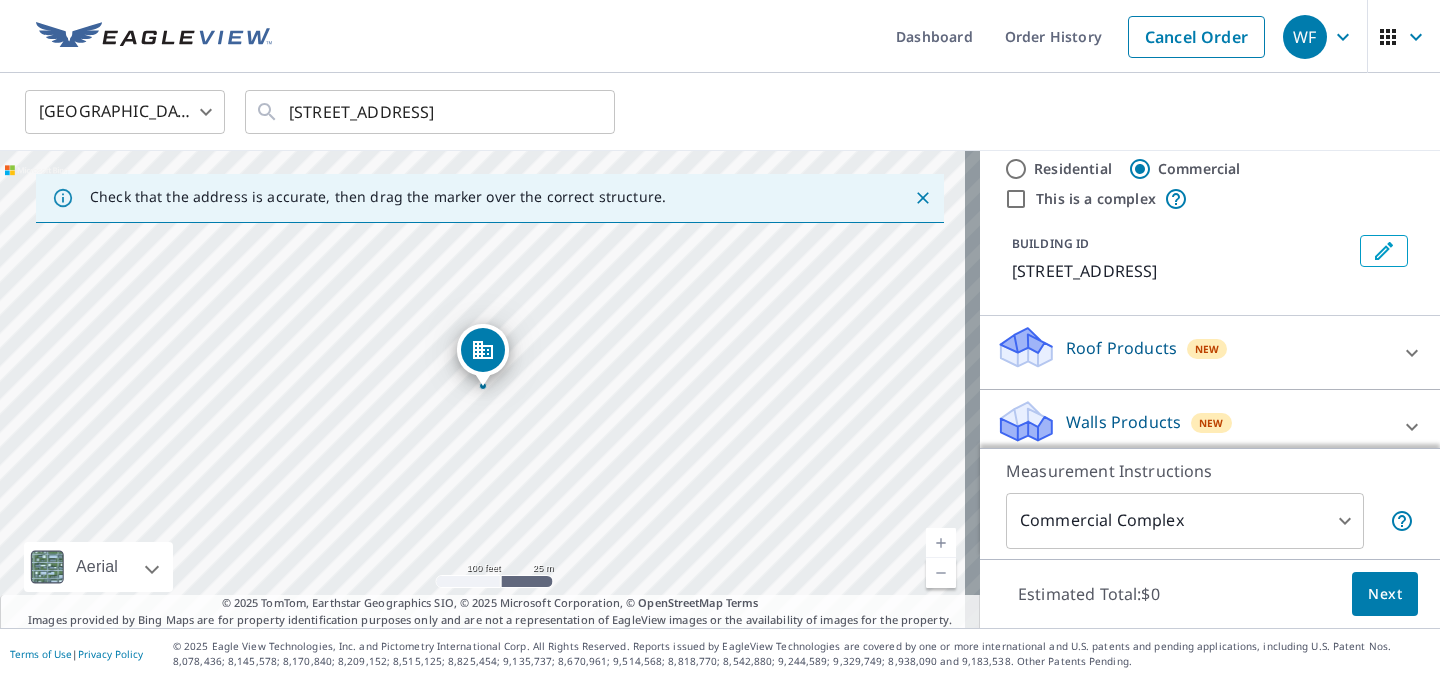scroll, scrollTop: 58, scrollLeft: 0, axis: vertical 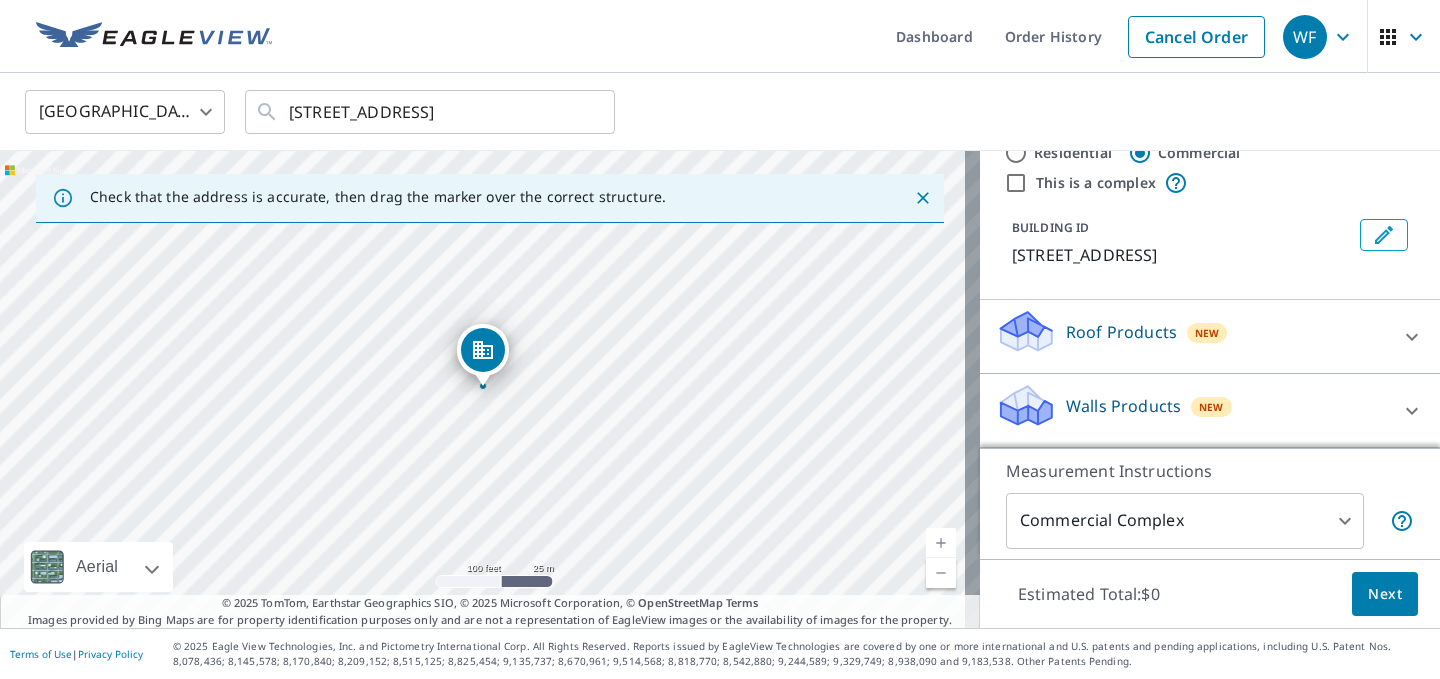click on "Roof Products" at bounding box center (1121, 332) 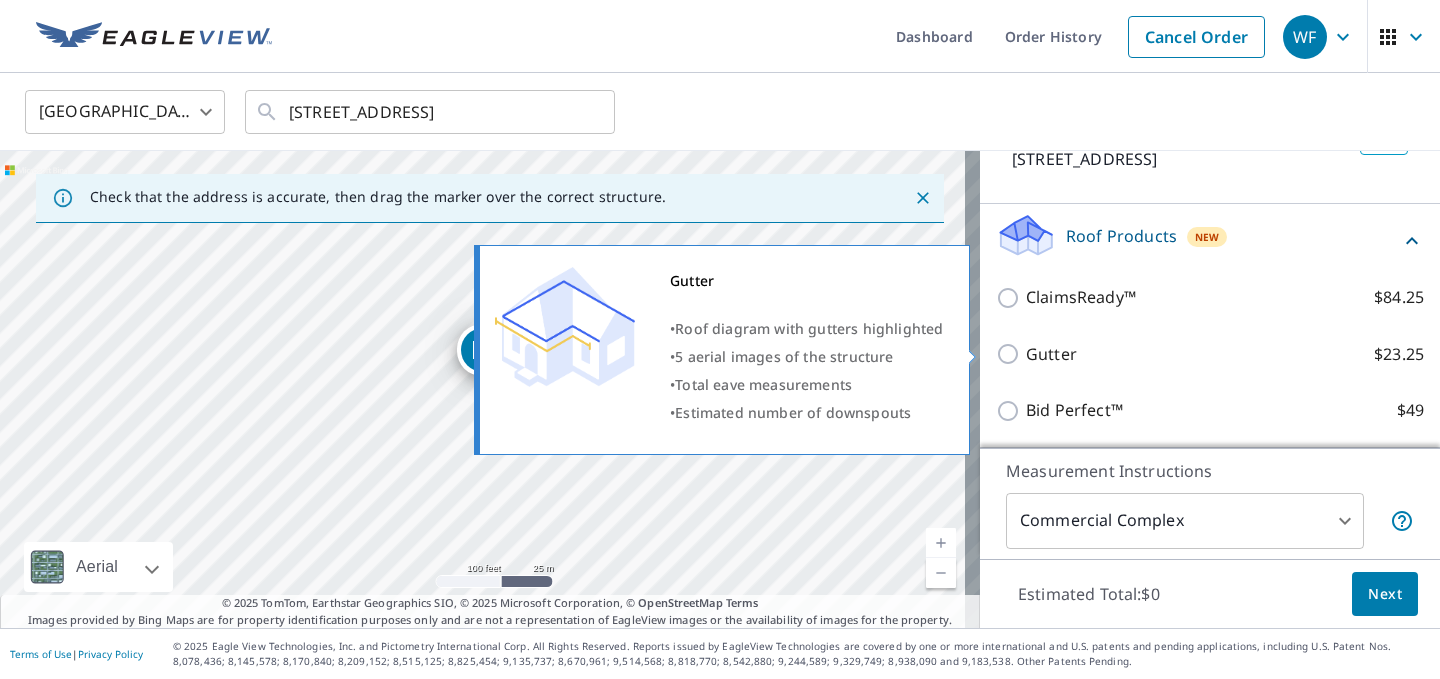 scroll, scrollTop: 158, scrollLeft: 0, axis: vertical 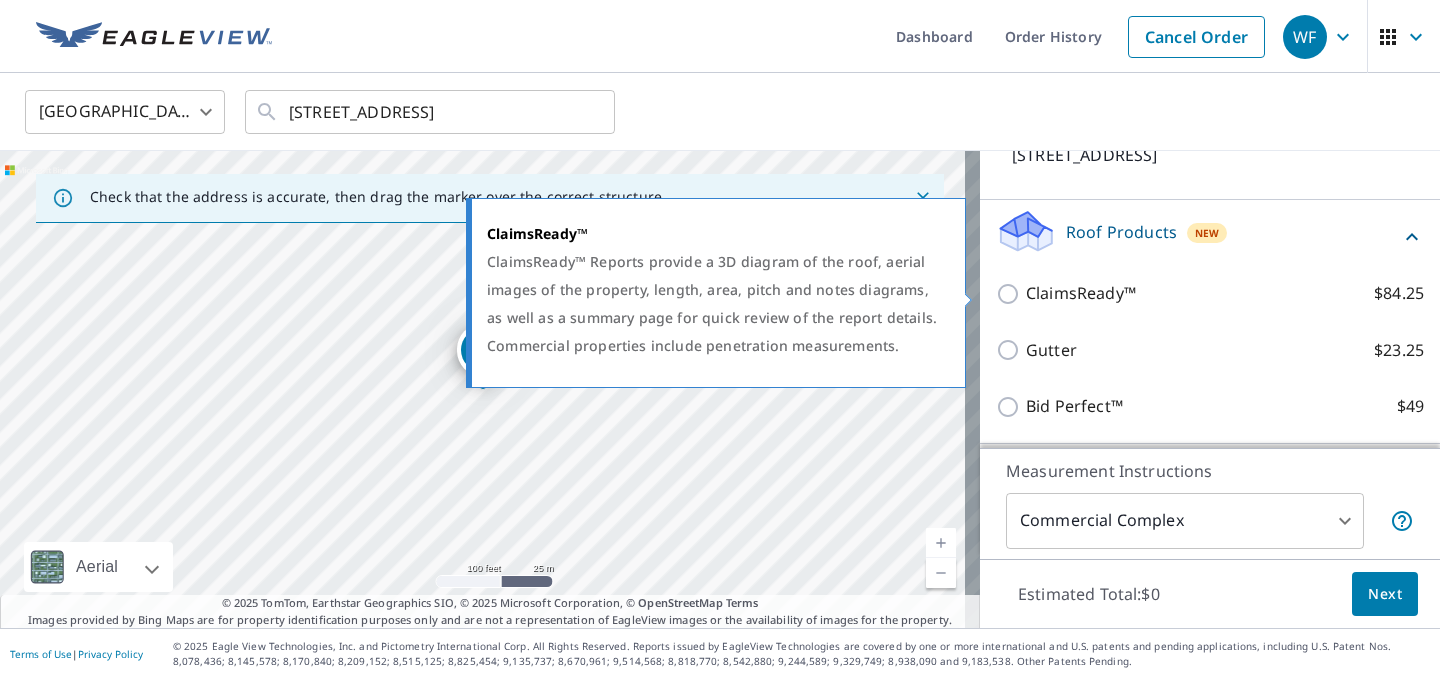 click on "ClaimsReady™ $84.25" at bounding box center [1011, 294] 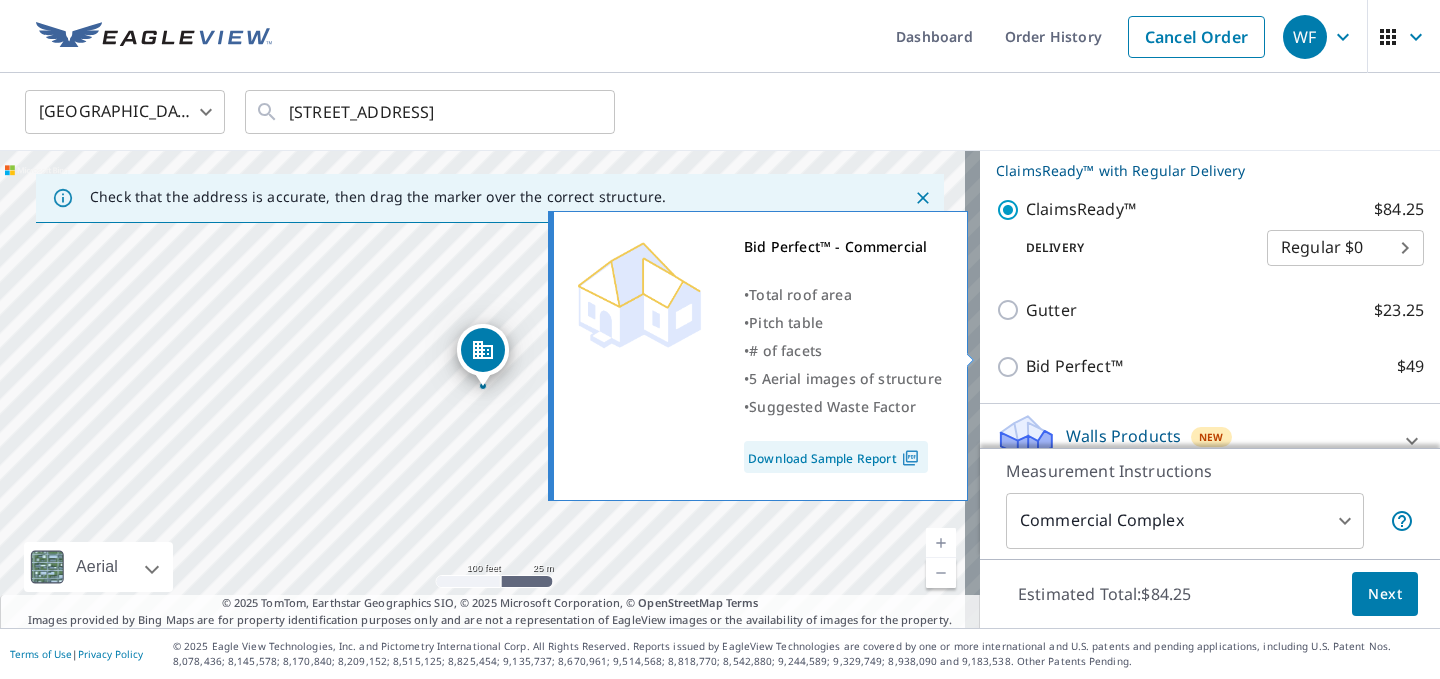 scroll, scrollTop: 295, scrollLeft: 0, axis: vertical 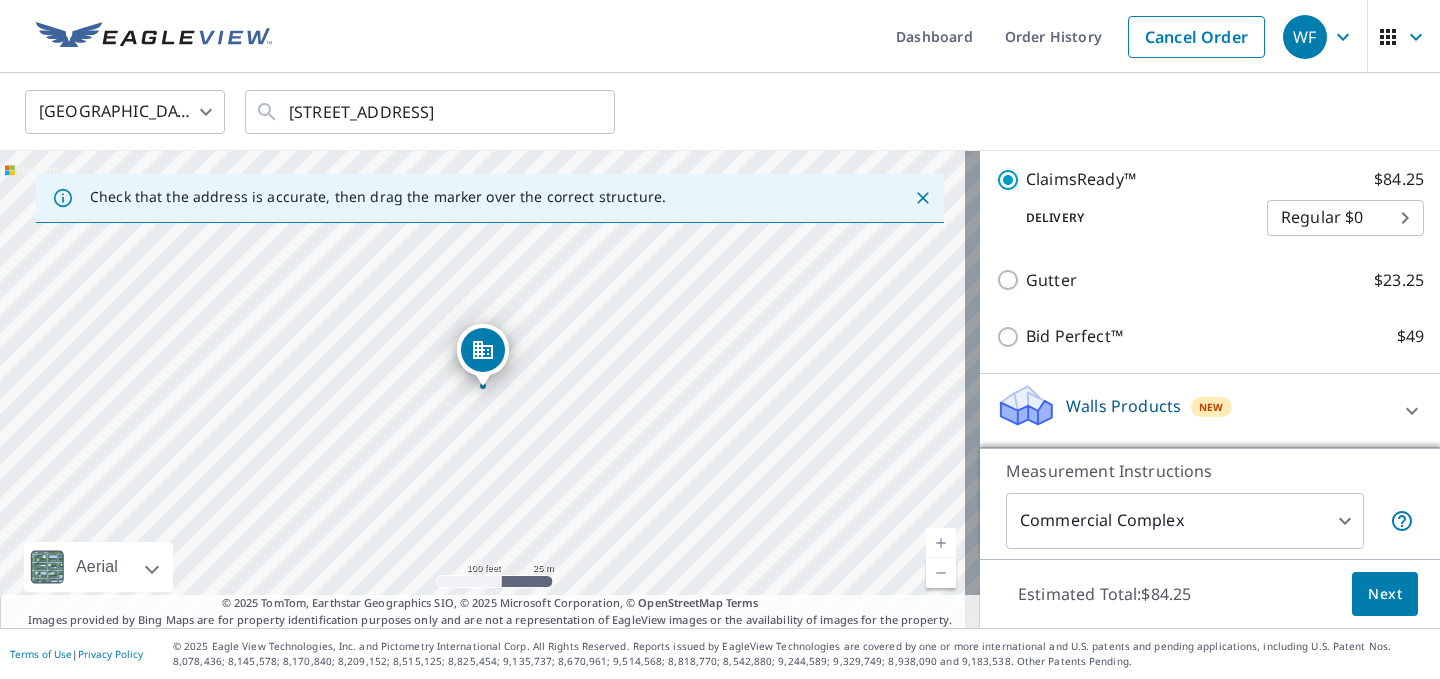 click on "Next" at bounding box center (1385, 594) 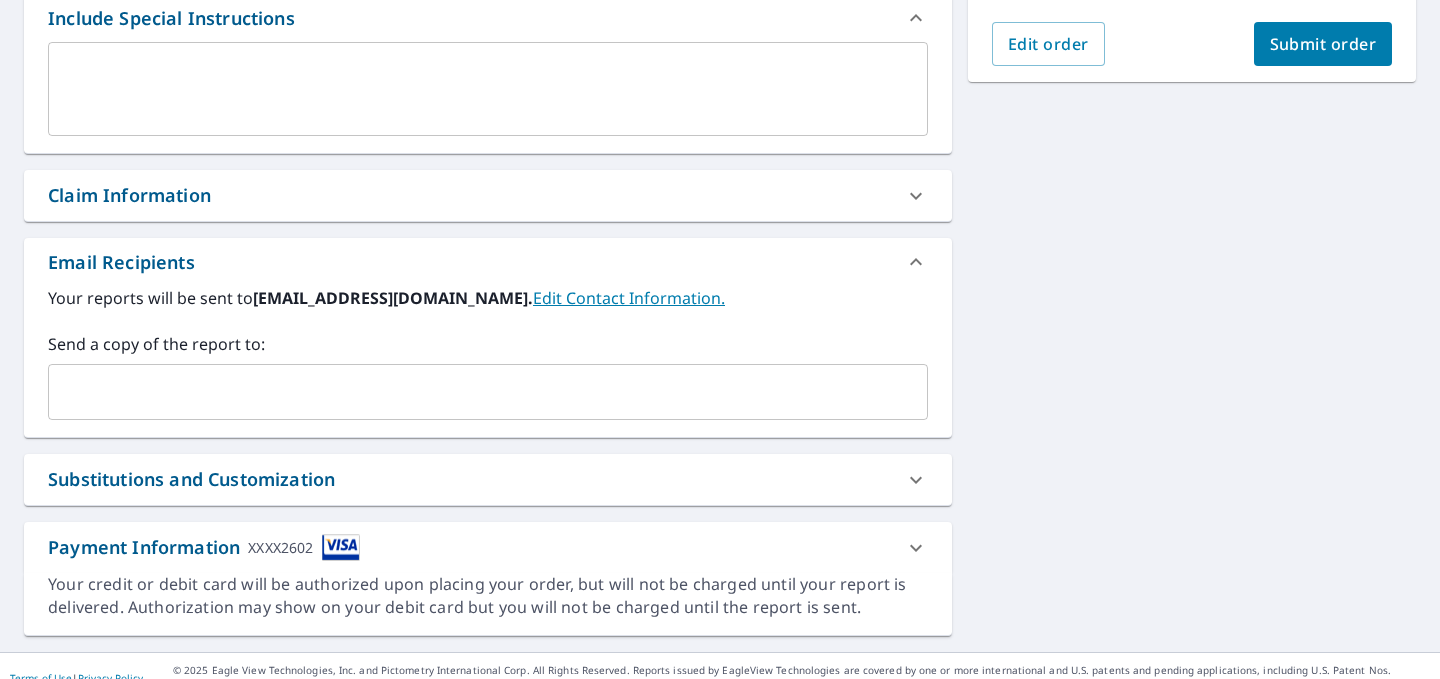 scroll, scrollTop: 580, scrollLeft: 0, axis: vertical 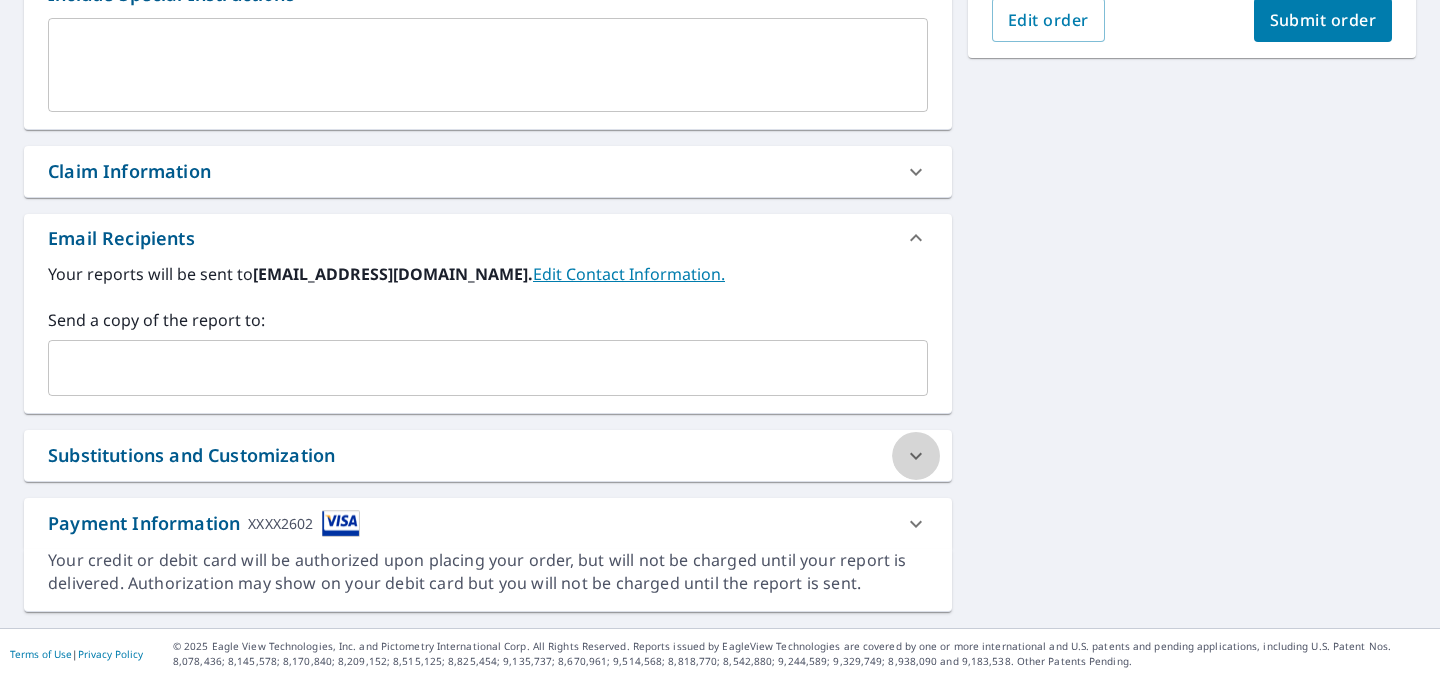 click 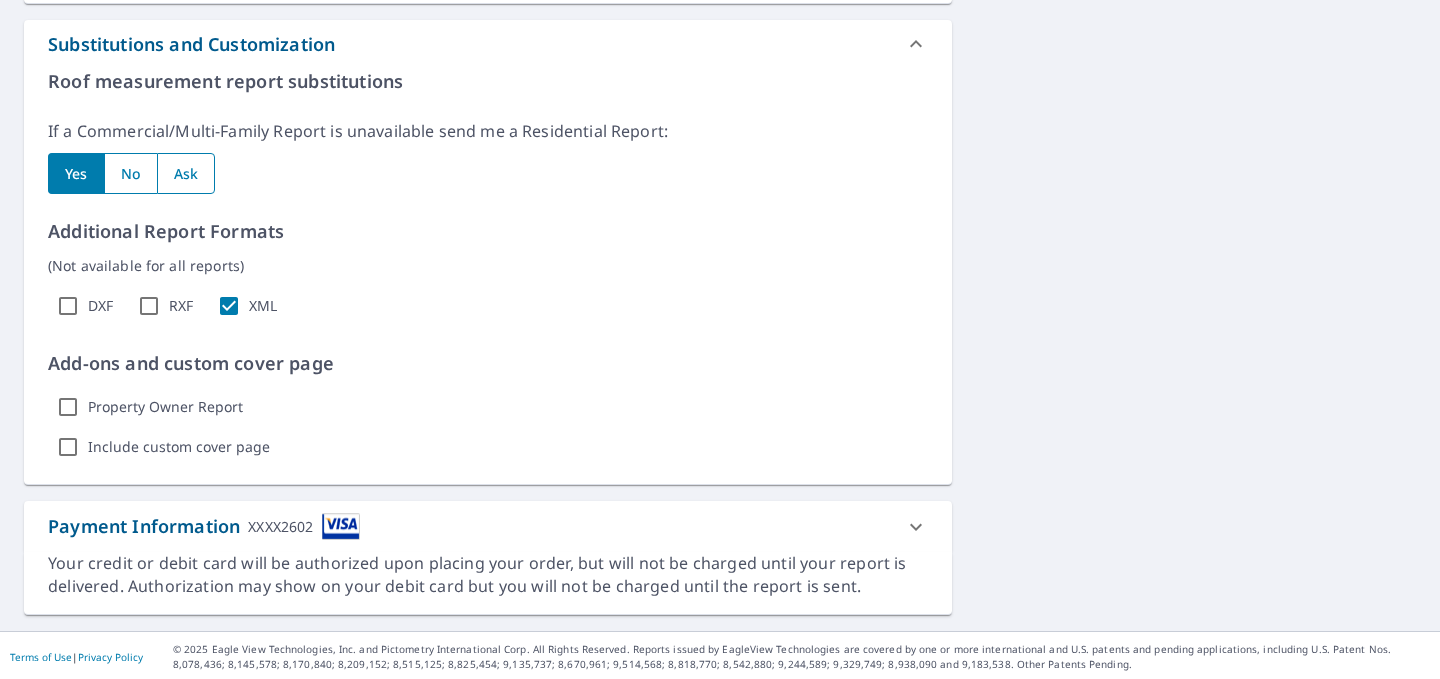 scroll, scrollTop: 993, scrollLeft: 0, axis: vertical 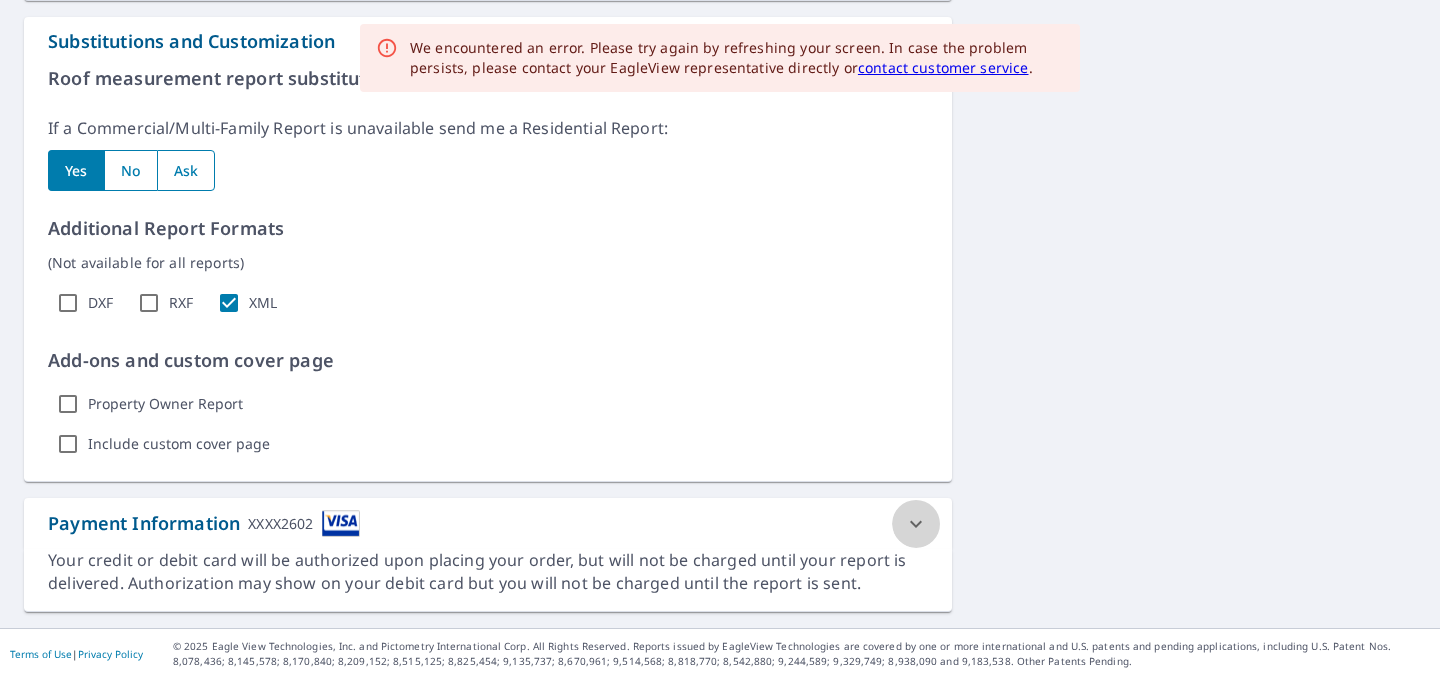 click 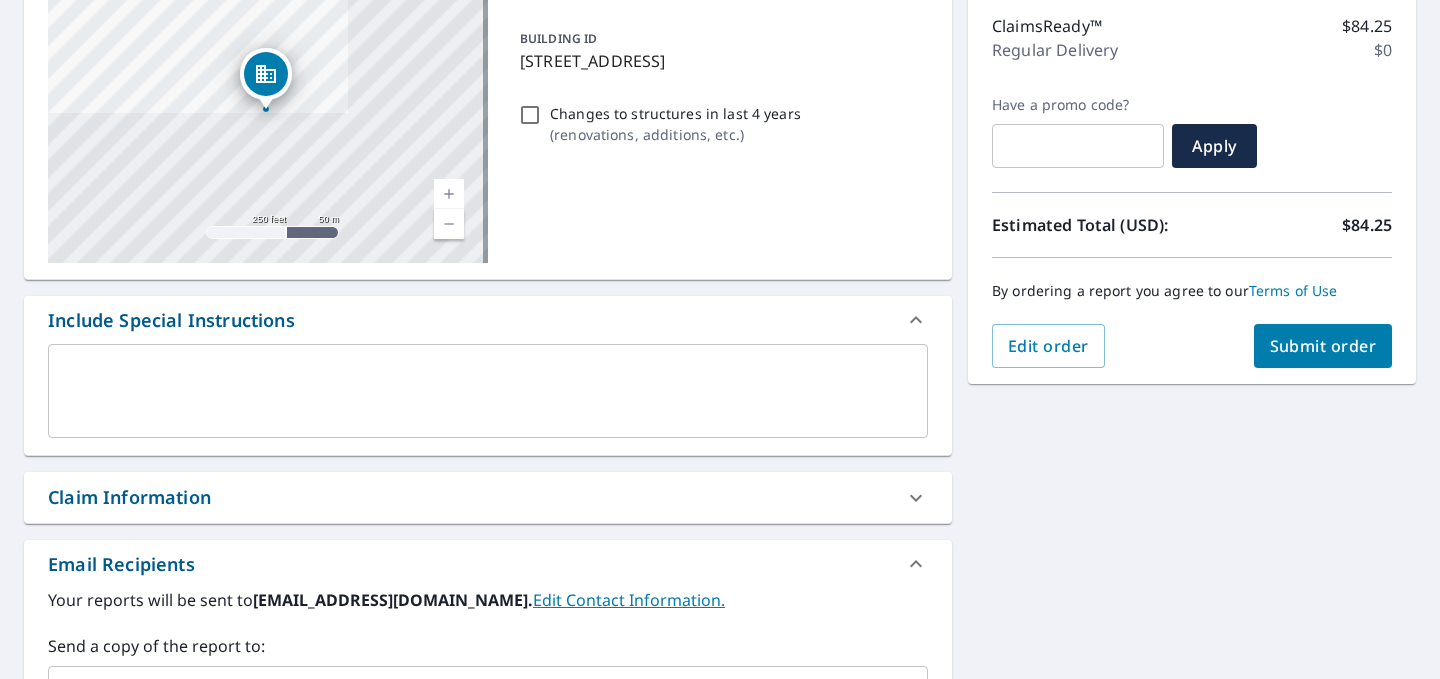 scroll, scrollTop: 193, scrollLeft: 0, axis: vertical 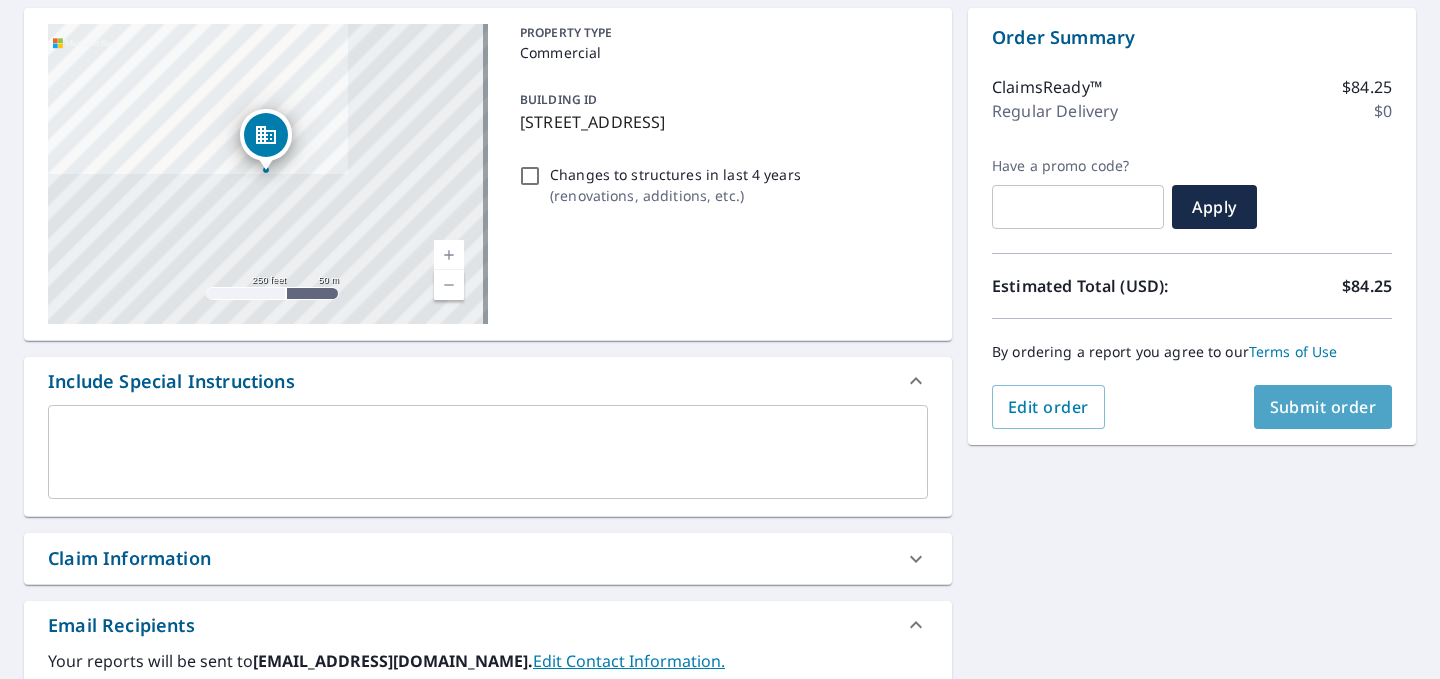 click on "Submit order" at bounding box center (1323, 407) 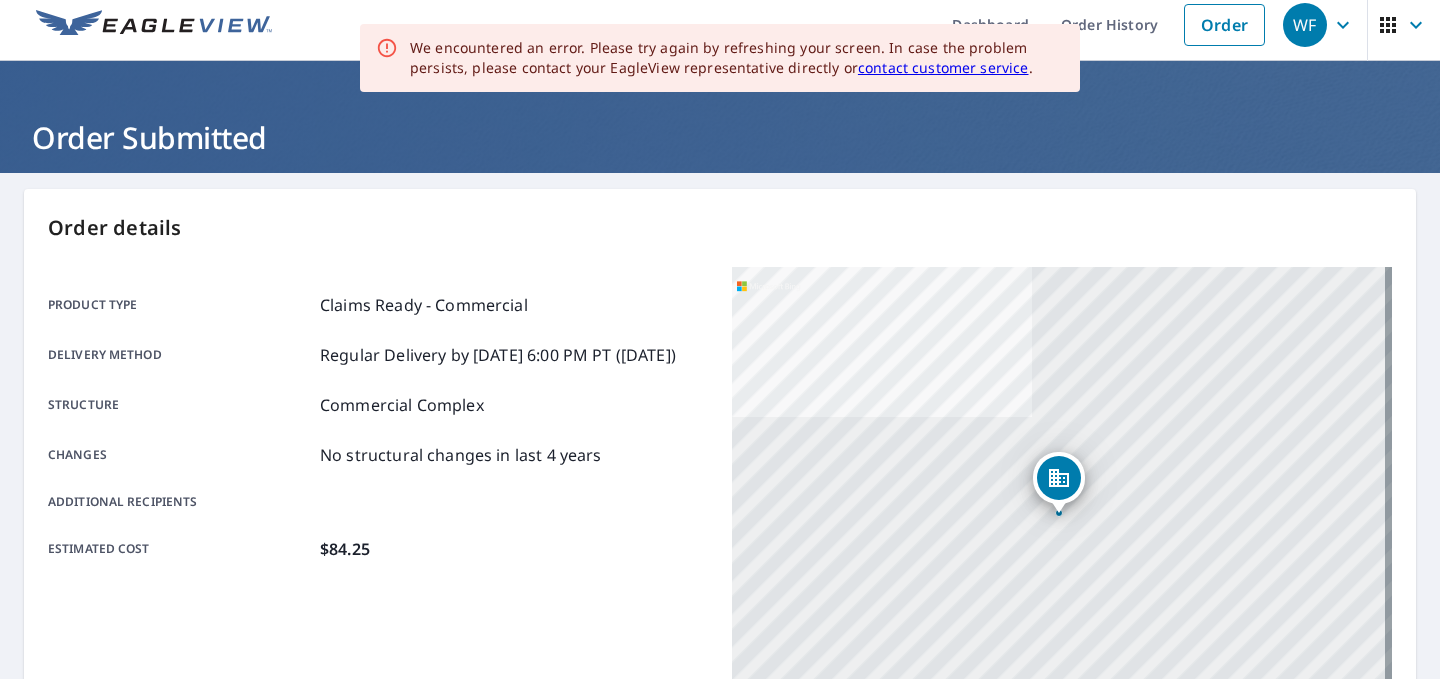 scroll, scrollTop: 0, scrollLeft: 0, axis: both 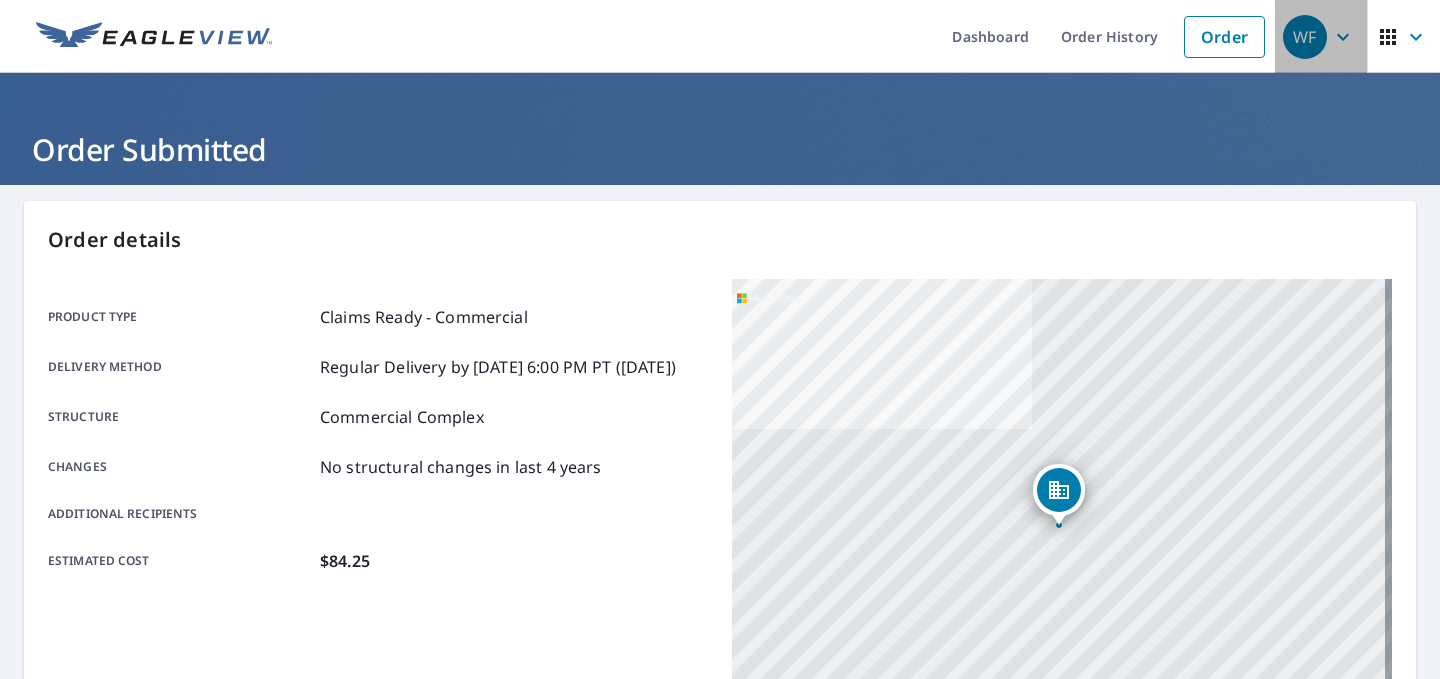 click 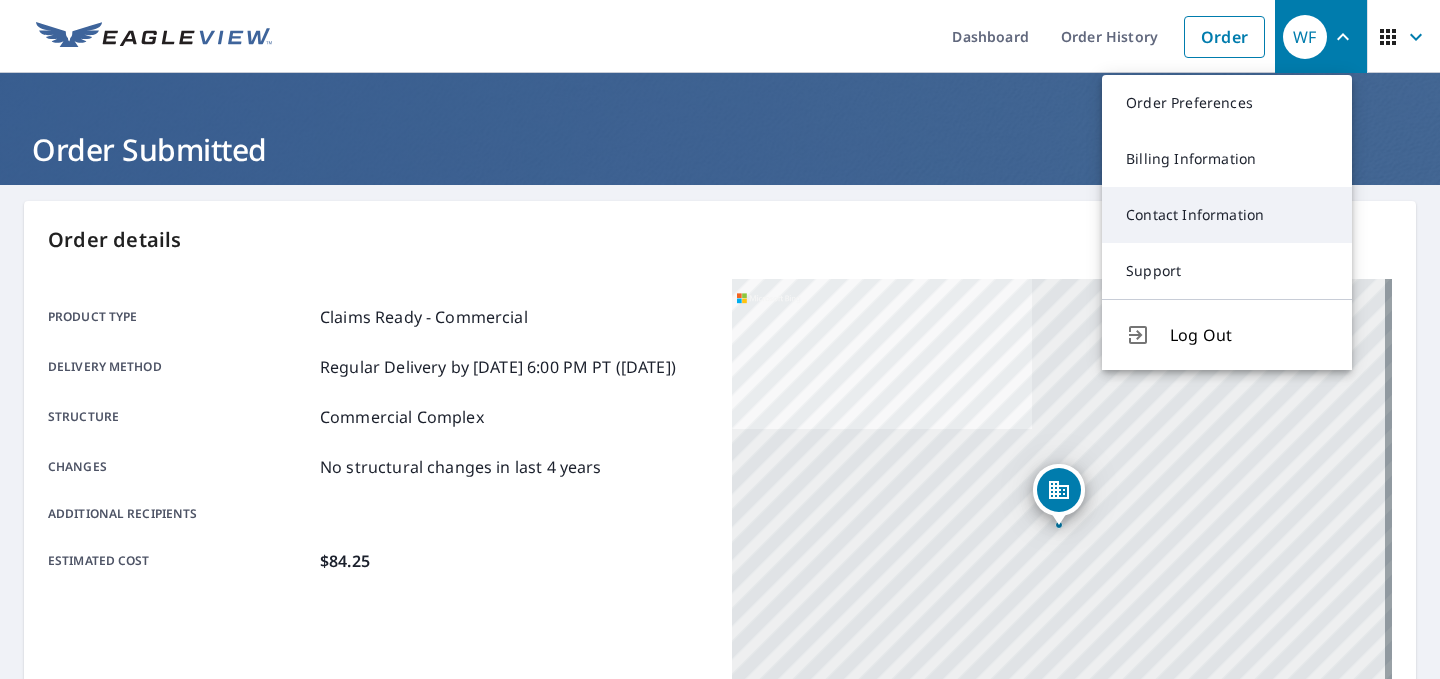 click on "Contact Information" at bounding box center (1227, 215) 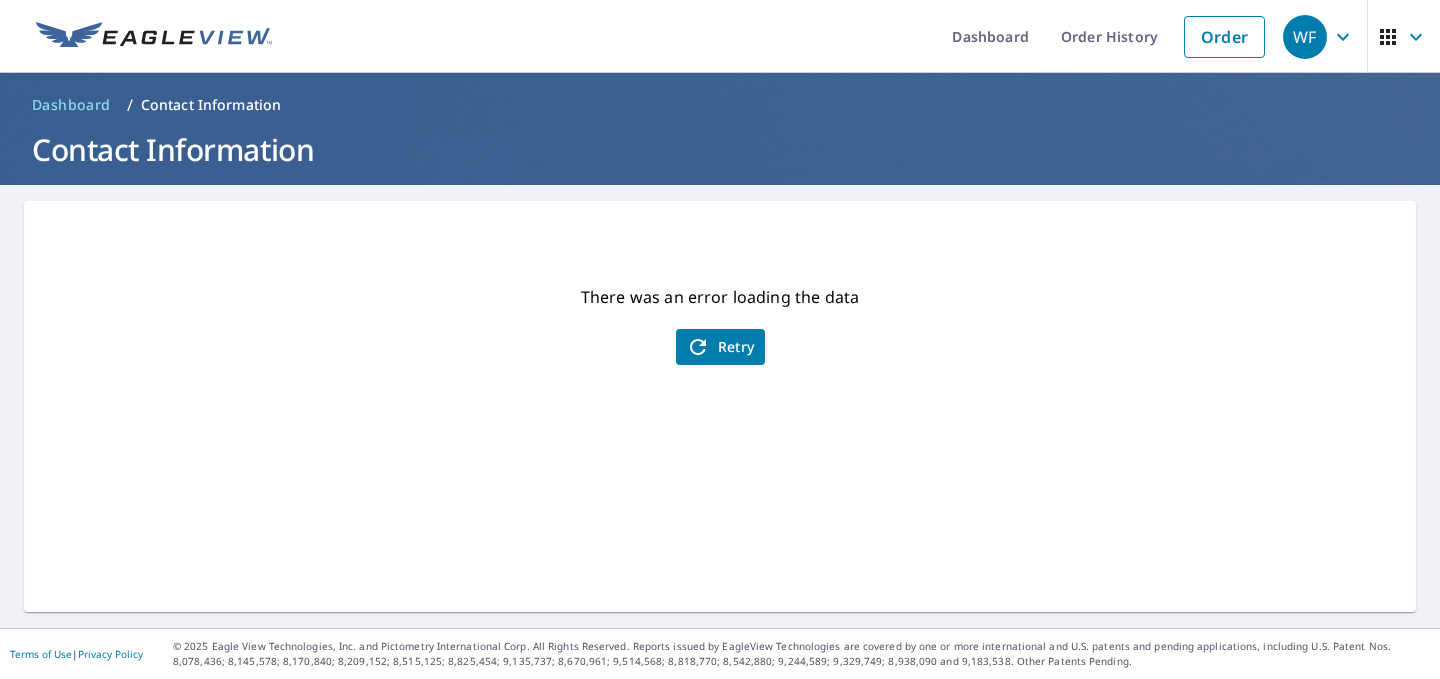 click on "Retry" at bounding box center [720, 347] 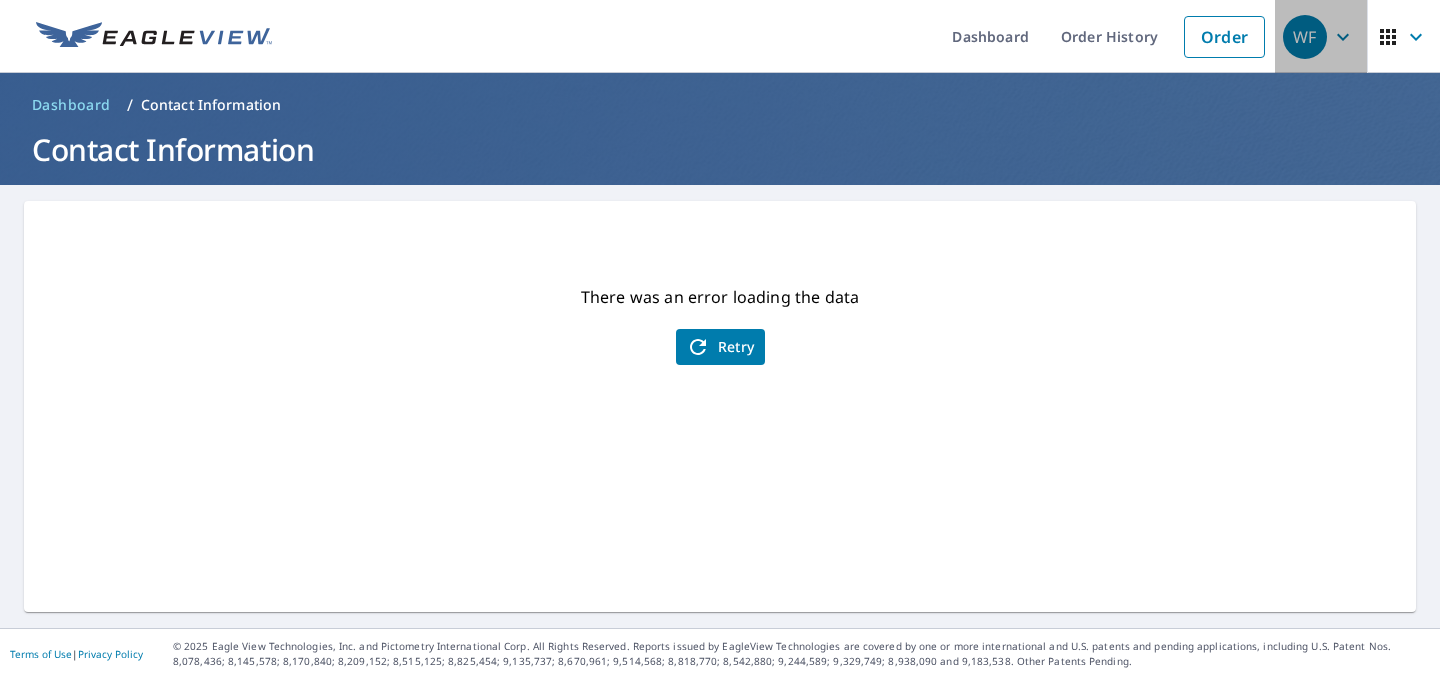 click 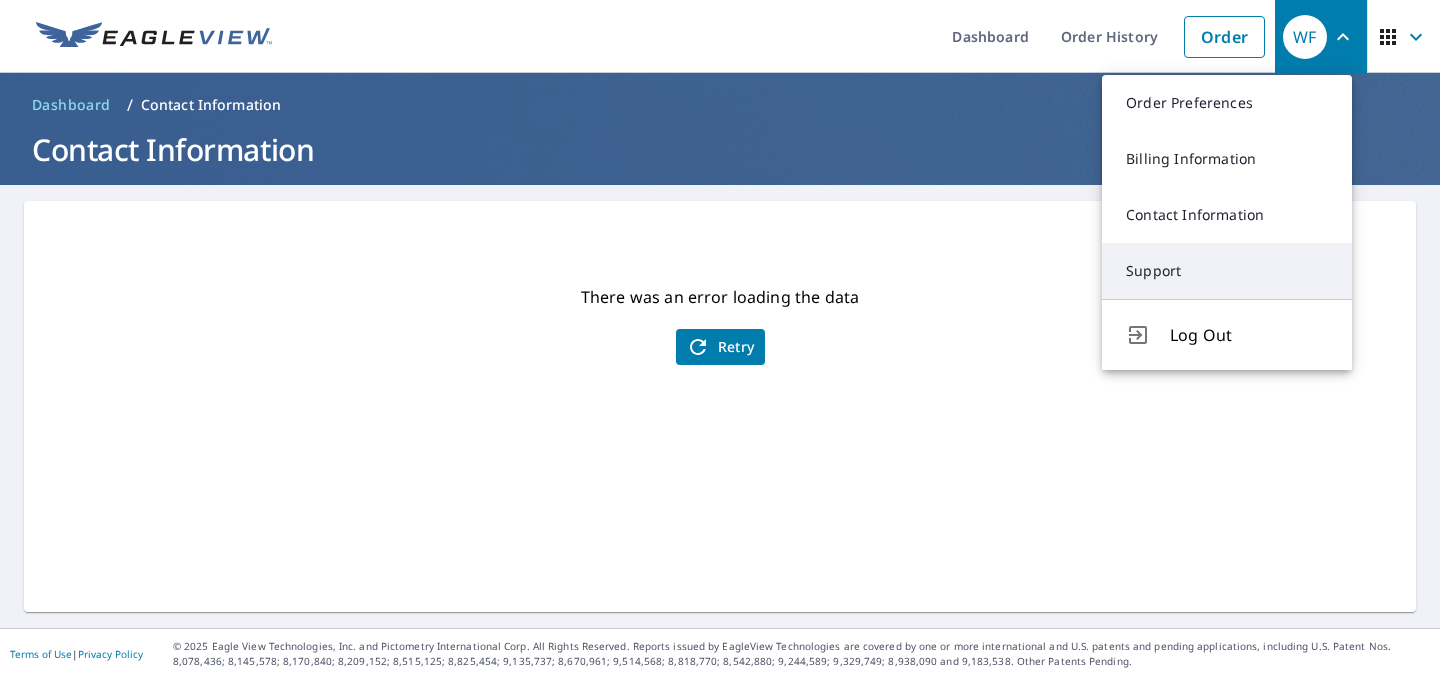 click on "Support" at bounding box center [1227, 271] 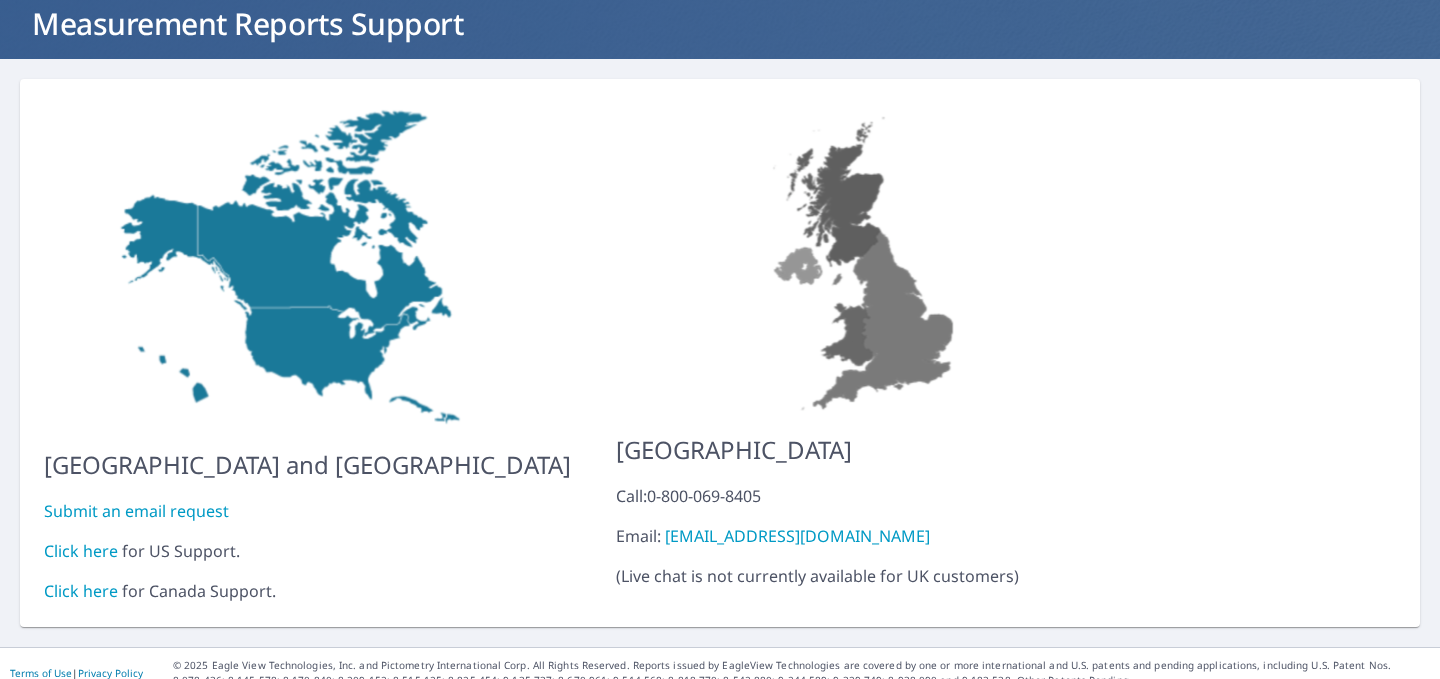 scroll, scrollTop: 130, scrollLeft: 0, axis: vertical 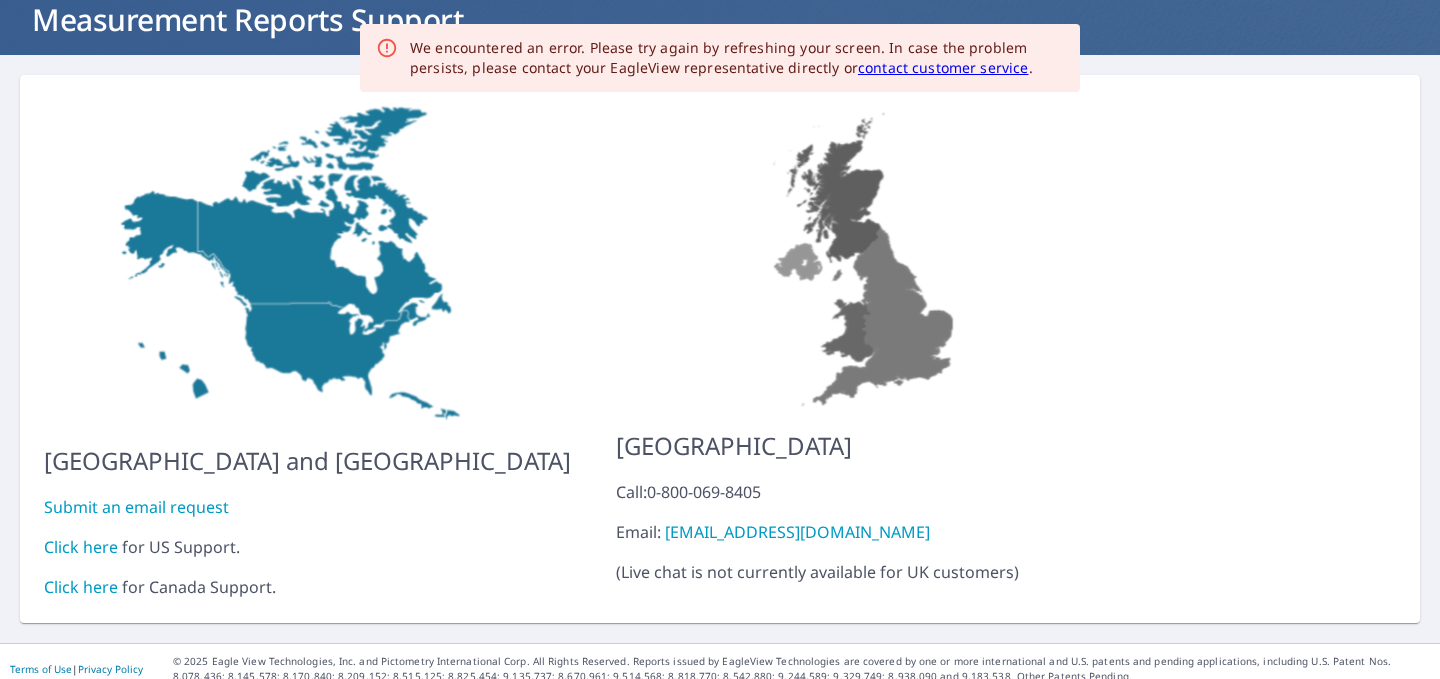 click on "Click here" at bounding box center [81, 547] 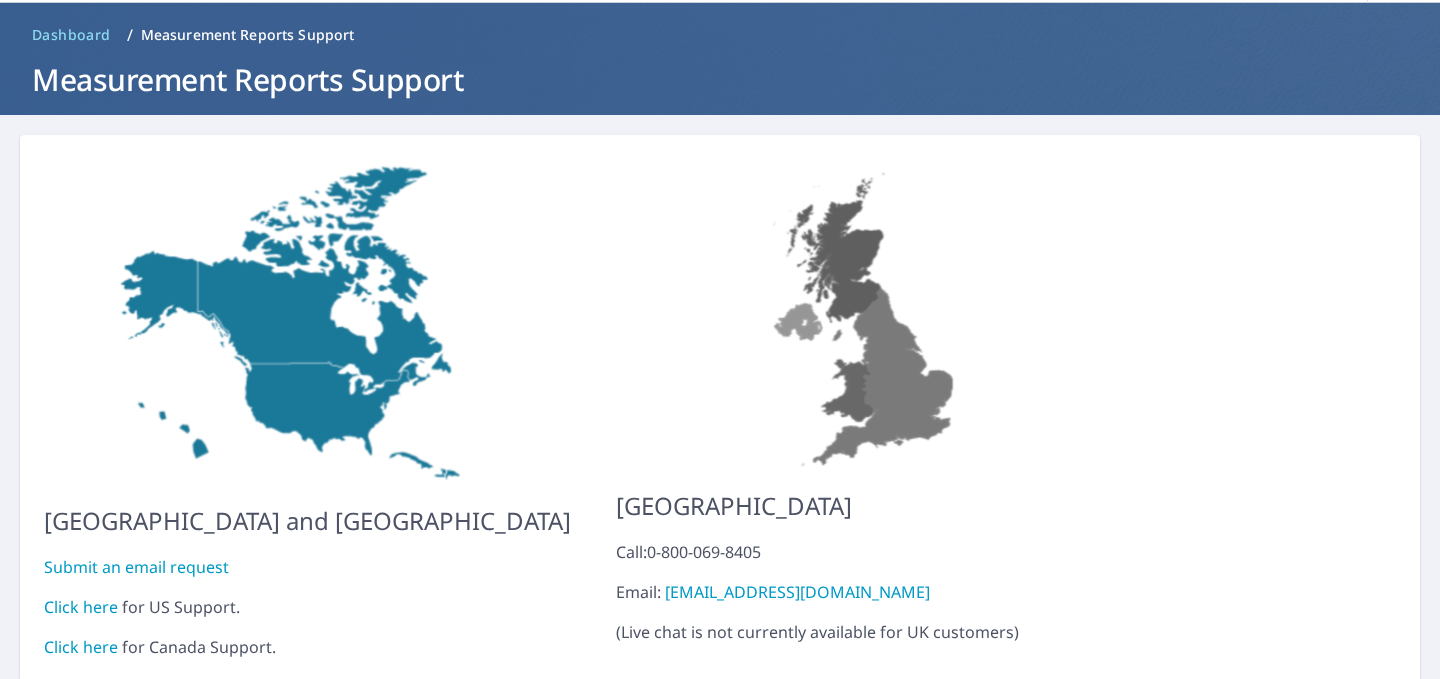 scroll, scrollTop: 0, scrollLeft: 0, axis: both 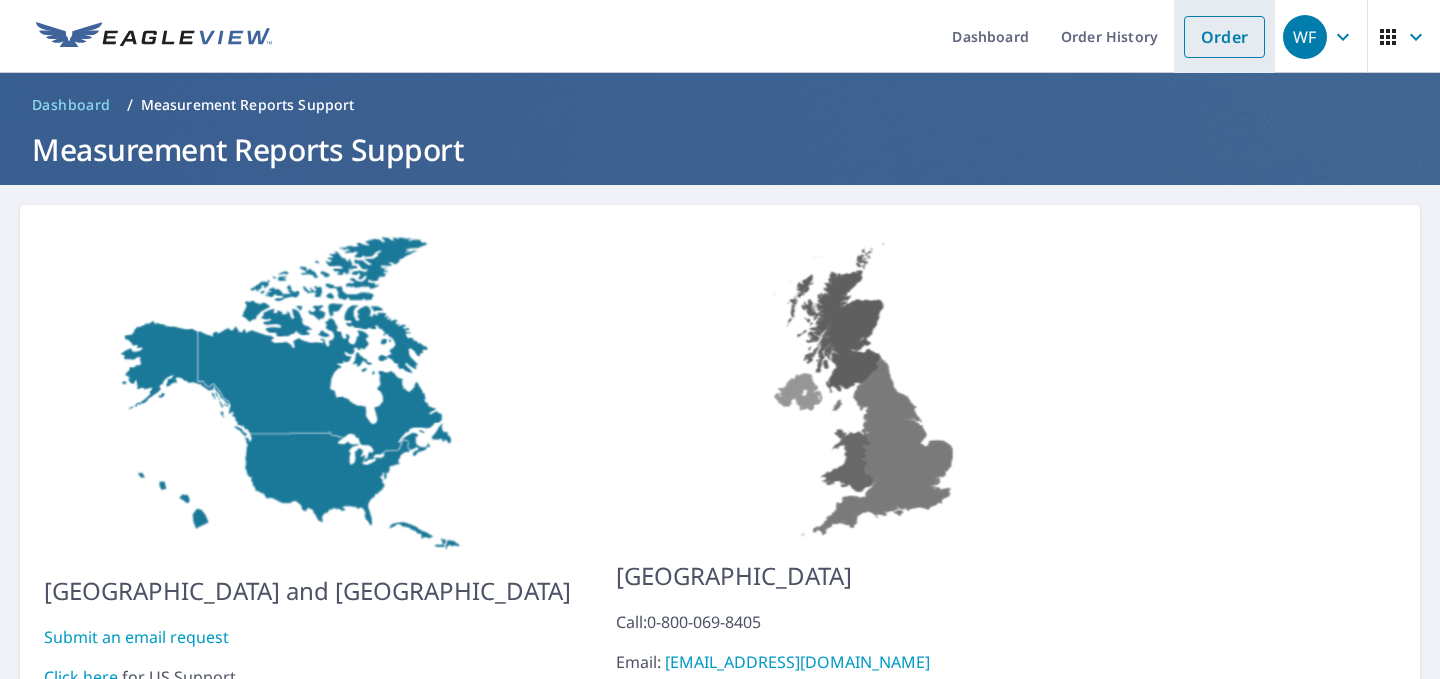 click on "Order" at bounding box center (1224, 37) 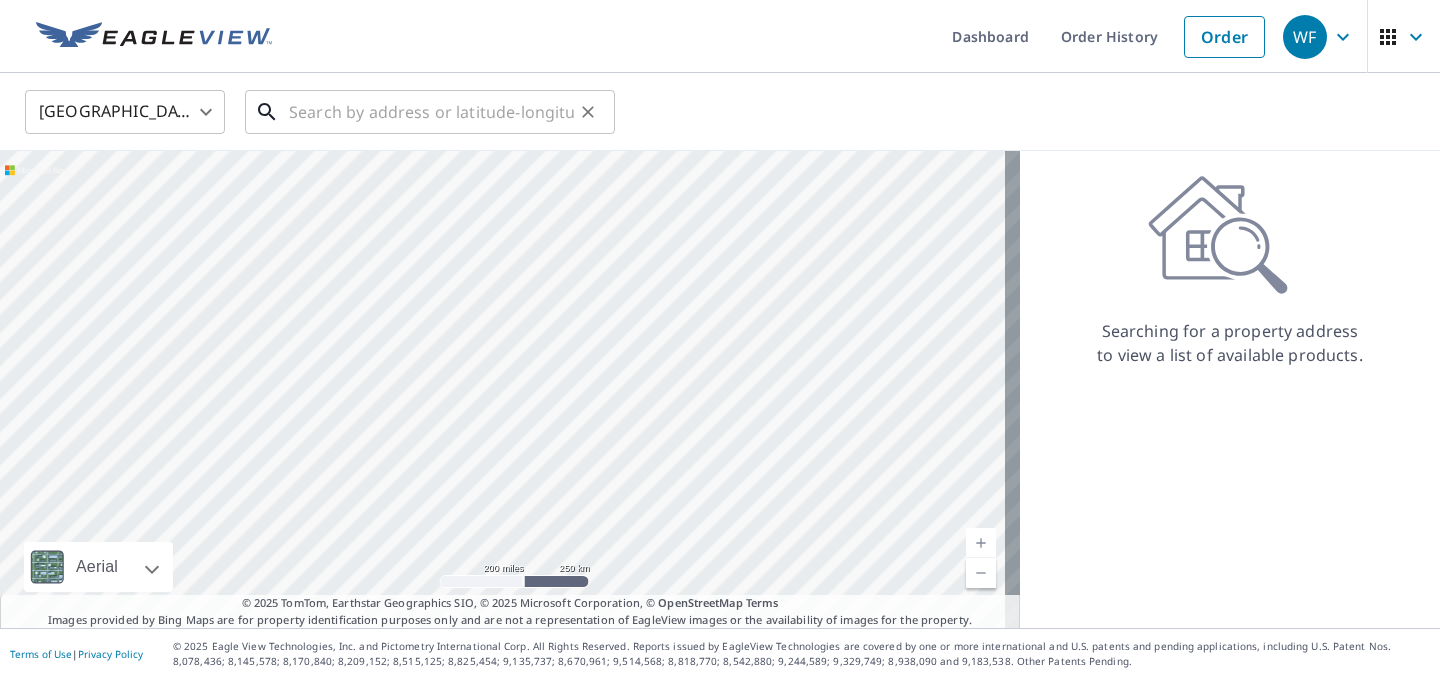 click at bounding box center (431, 112) 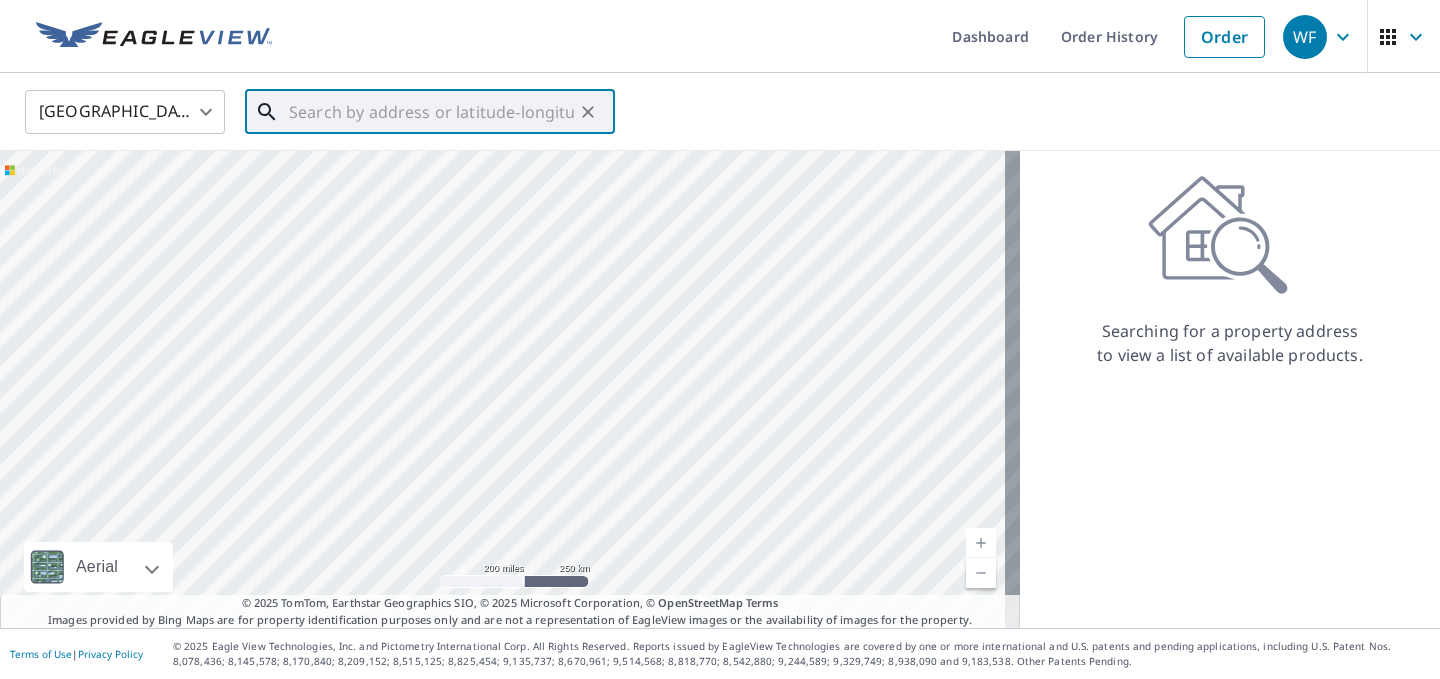 click at bounding box center (431, 112) 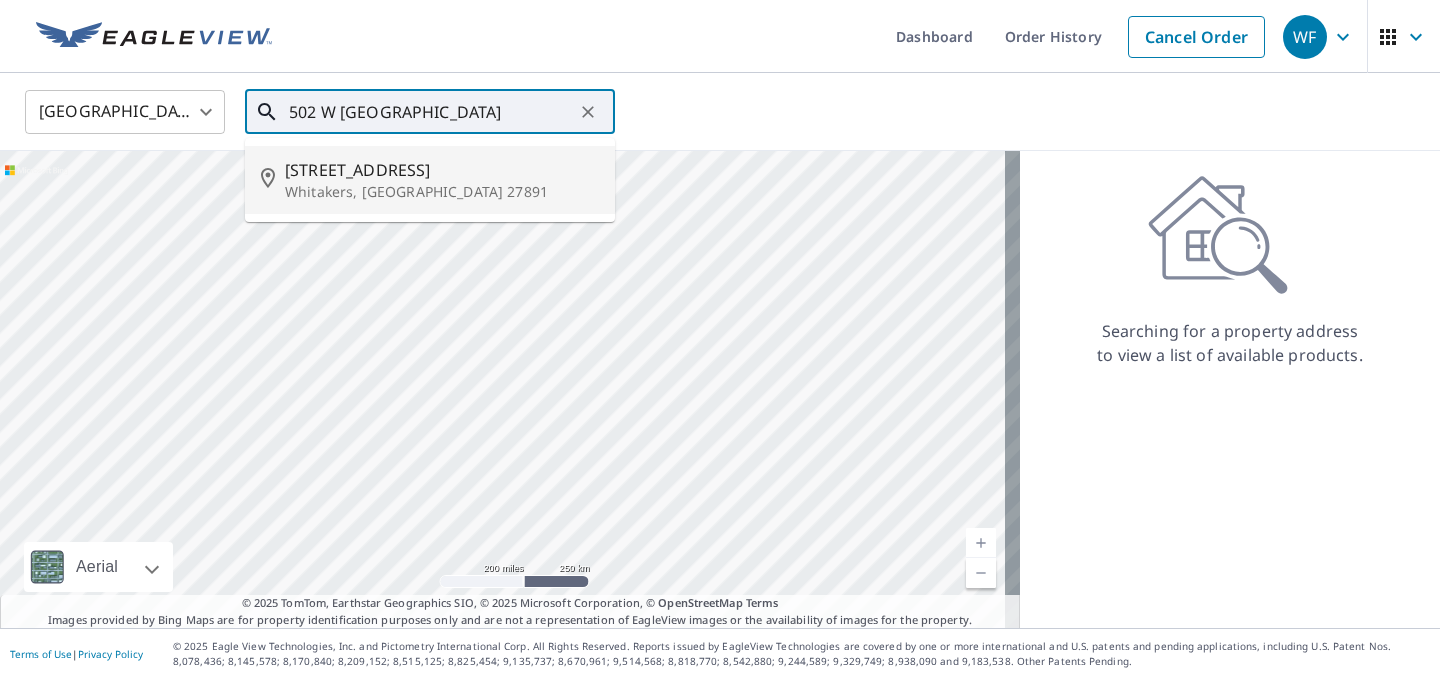 click on "[STREET_ADDRESS]" at bounding box center (442, 170) 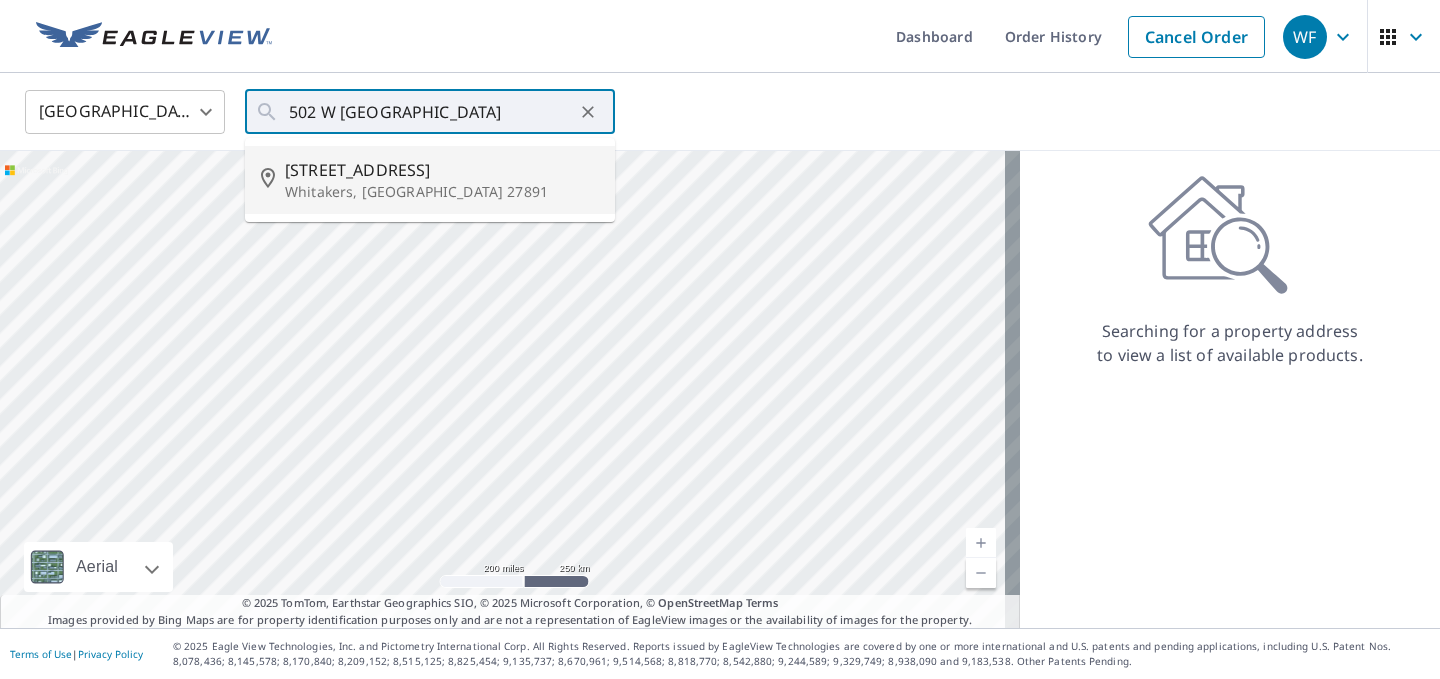 type on "[STREET_ADDRESS]" 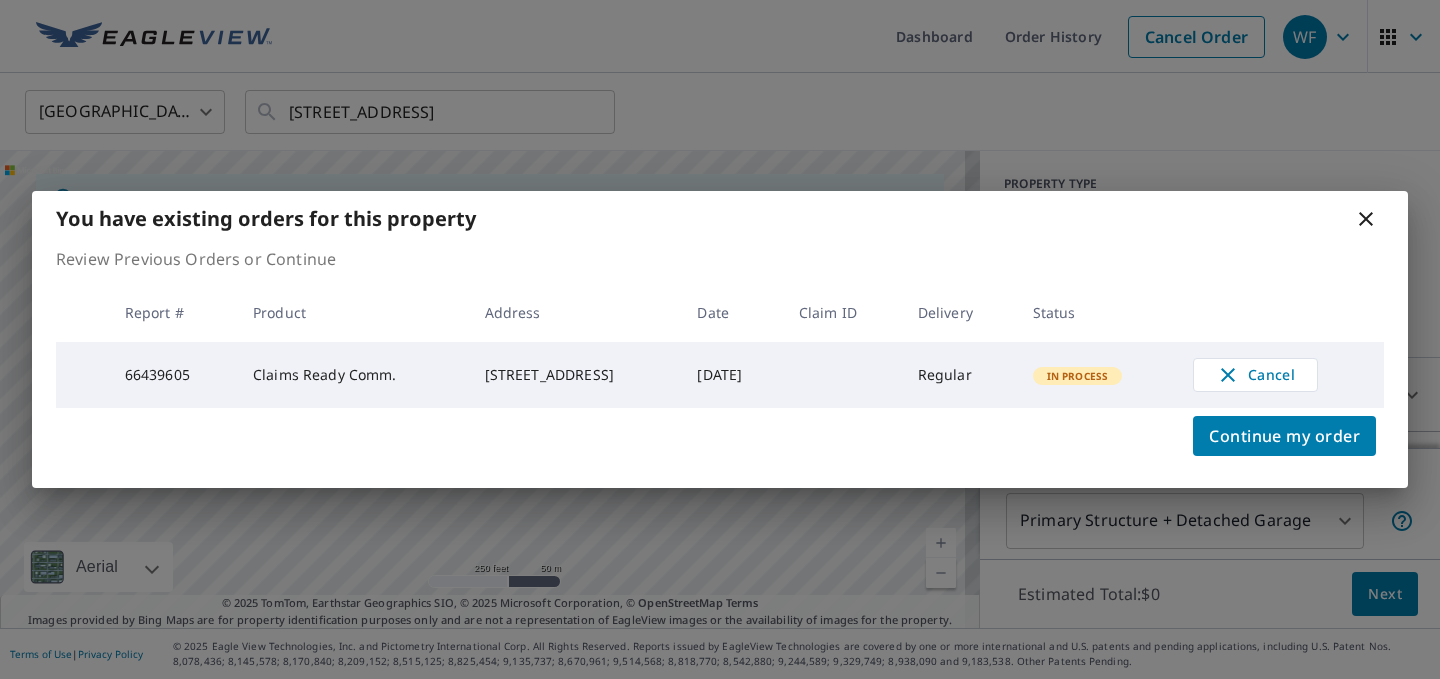 click on "You have existing orders for this property Review Previous Orders or Continue Report # Product Address Date Claim ID Delivery Status 66439605 Claims Ready Comm. [STREET_ADDRESS] [DATE] Regular In Process Cancel Continue my order" at bounding box center (720, 339) 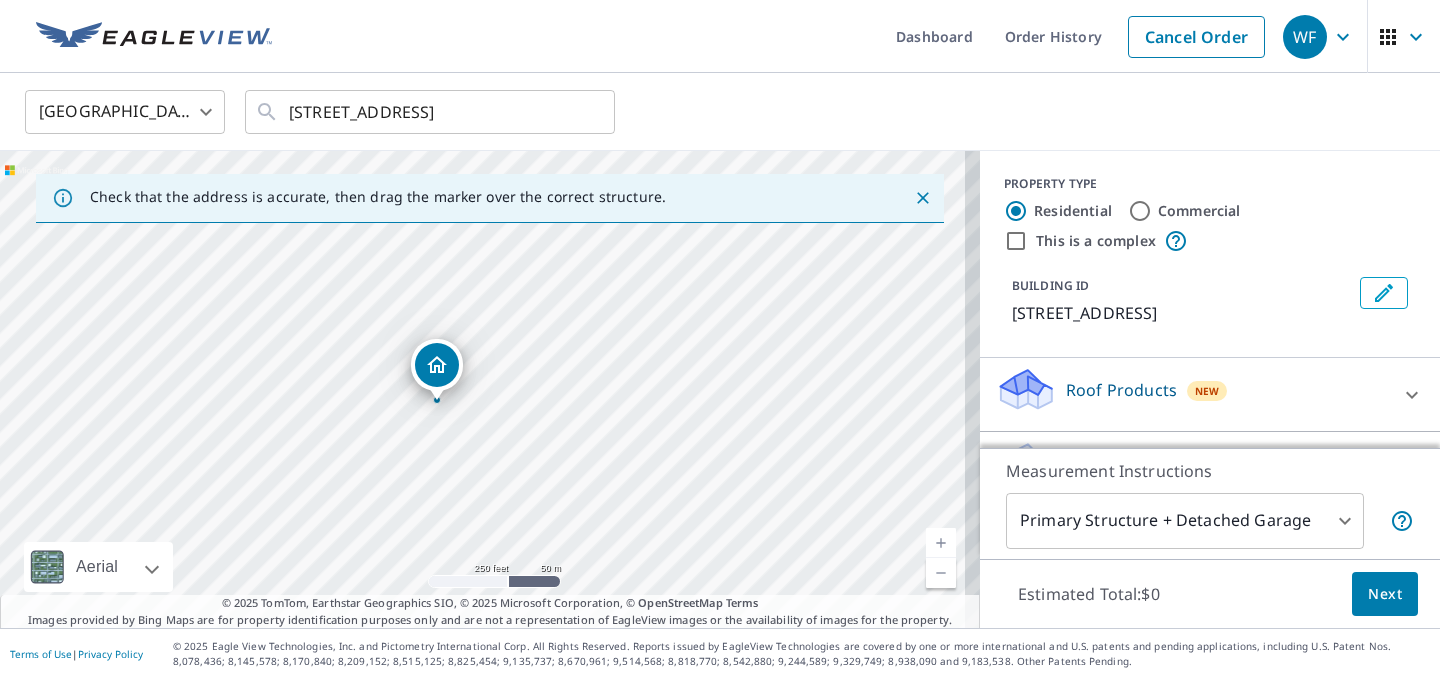 drag, startPoint x: 484, startPoint y: 351, endPoint x: 438, endPoint y: 365, distance: 48.08326 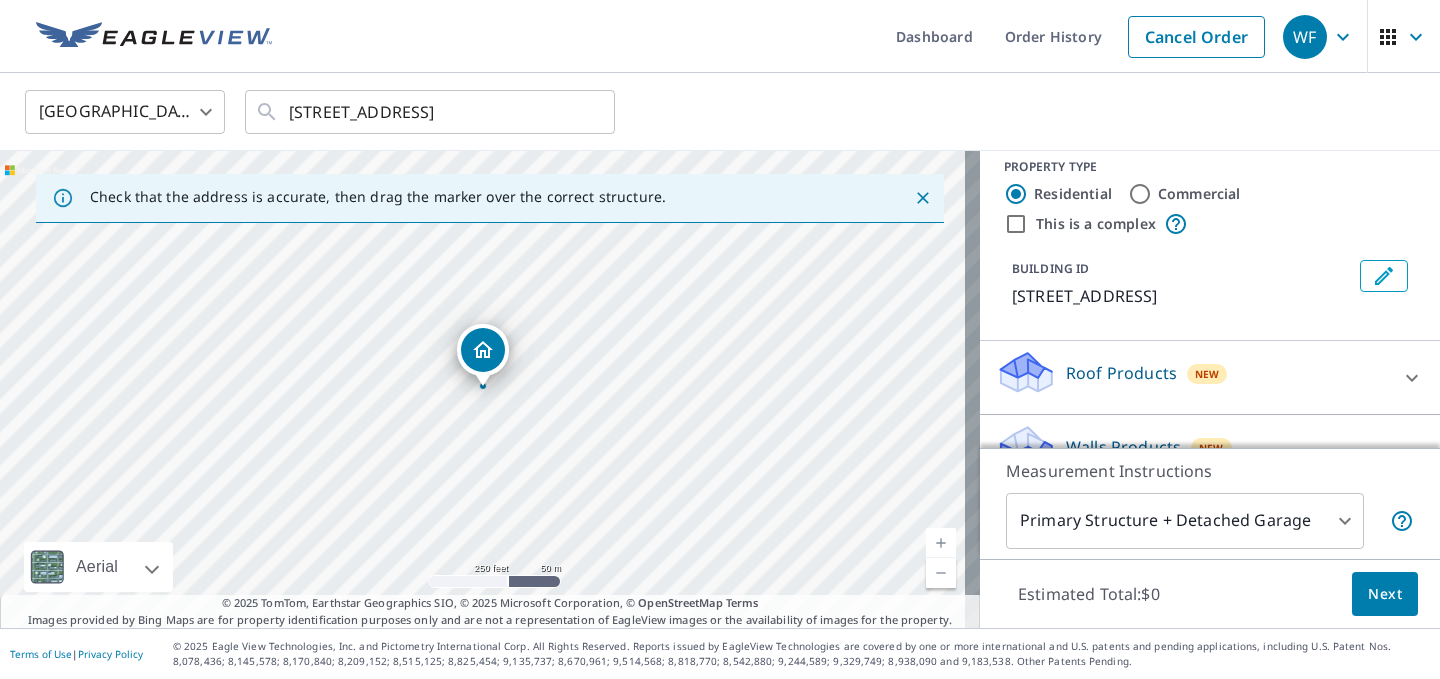 scroll, scrollTop: 0, scrollLeft: 0, axis: both 